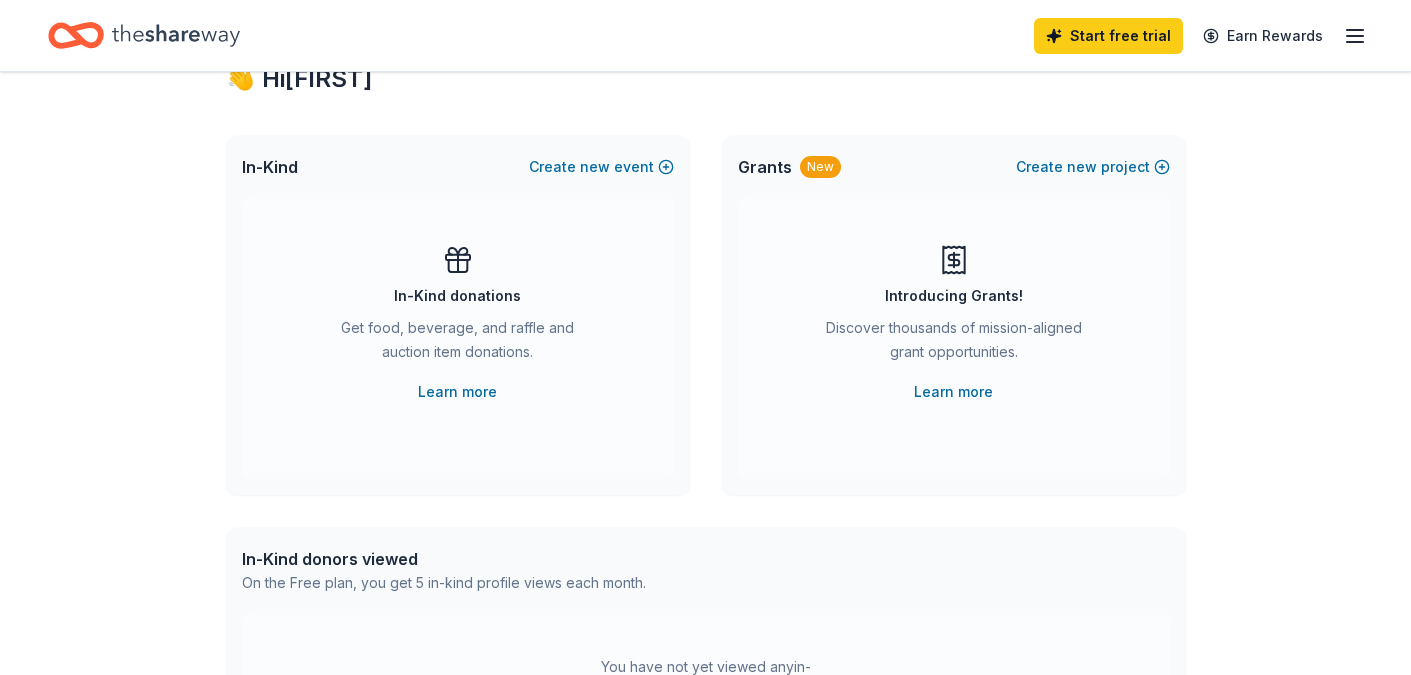 scroll, scrollTop: 70, scrollLeft: 0, axis: vertical 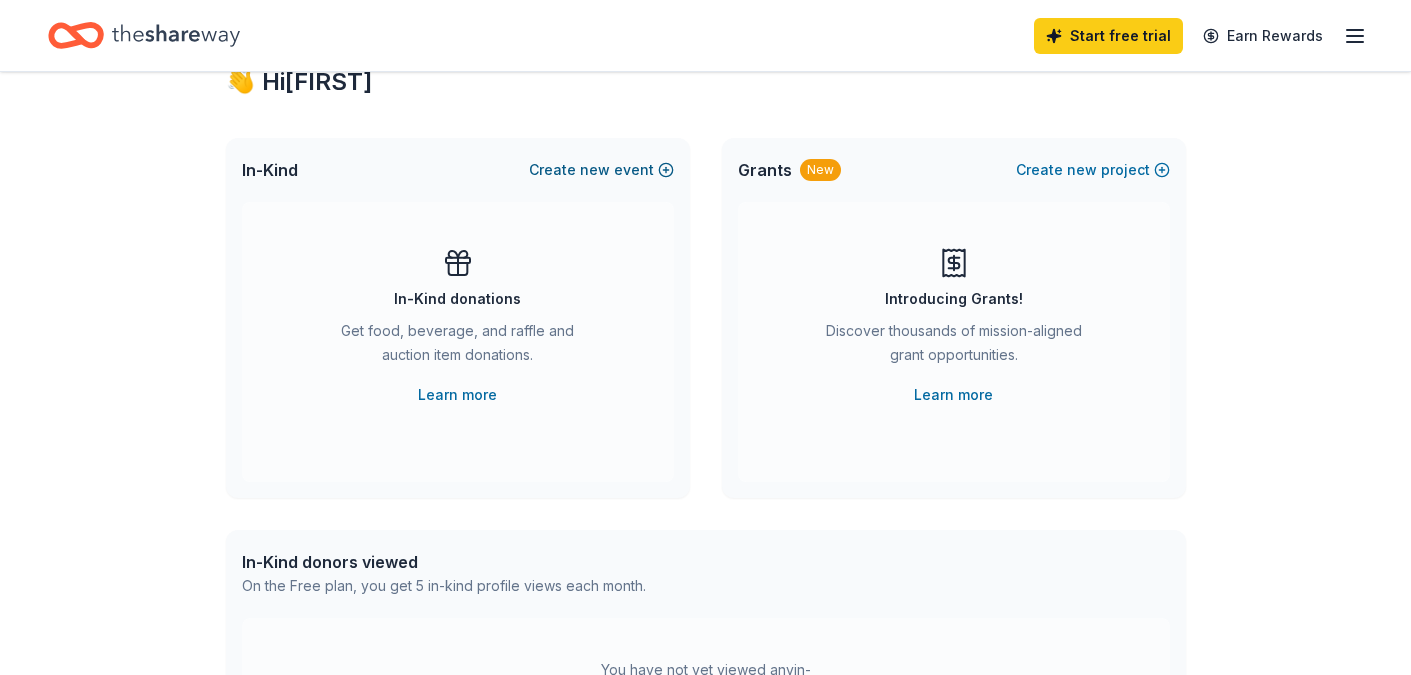 click on "new" at bounding box center (595, 170) 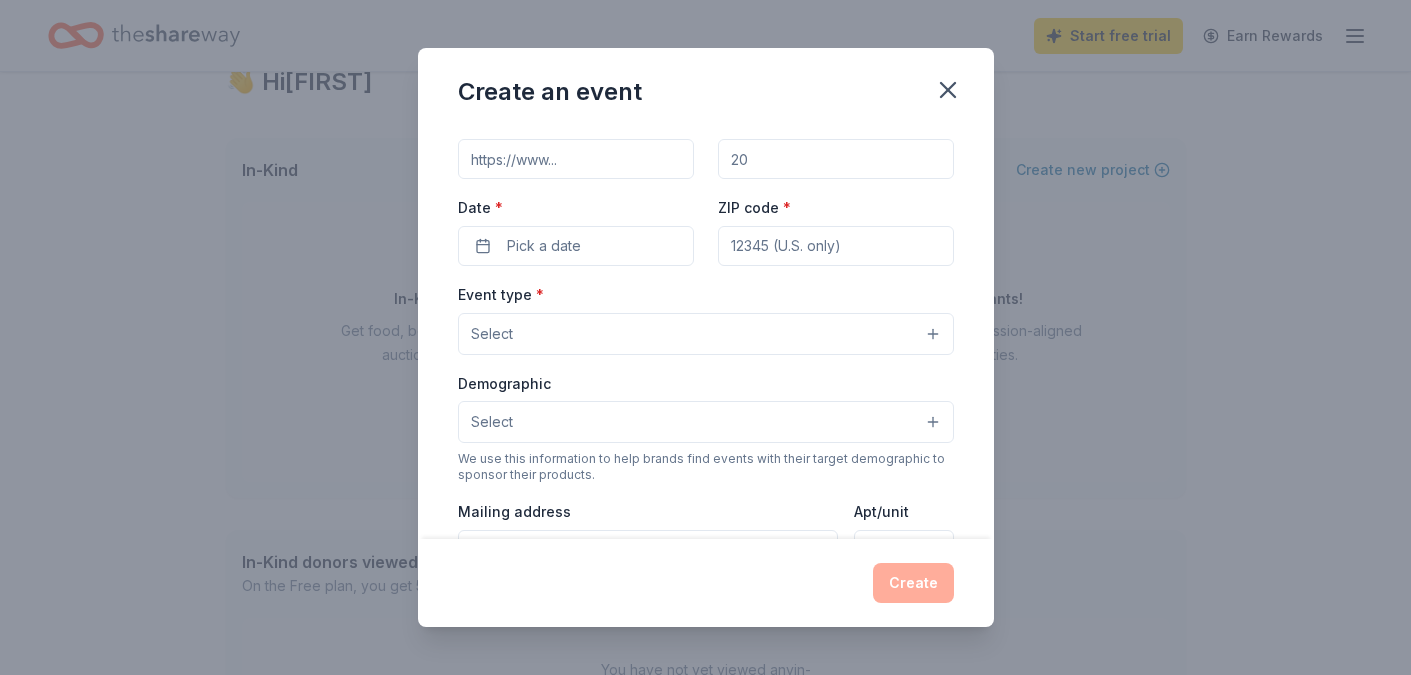 scroll, scrollTop: 0, scrollLeft: 0, axis: both 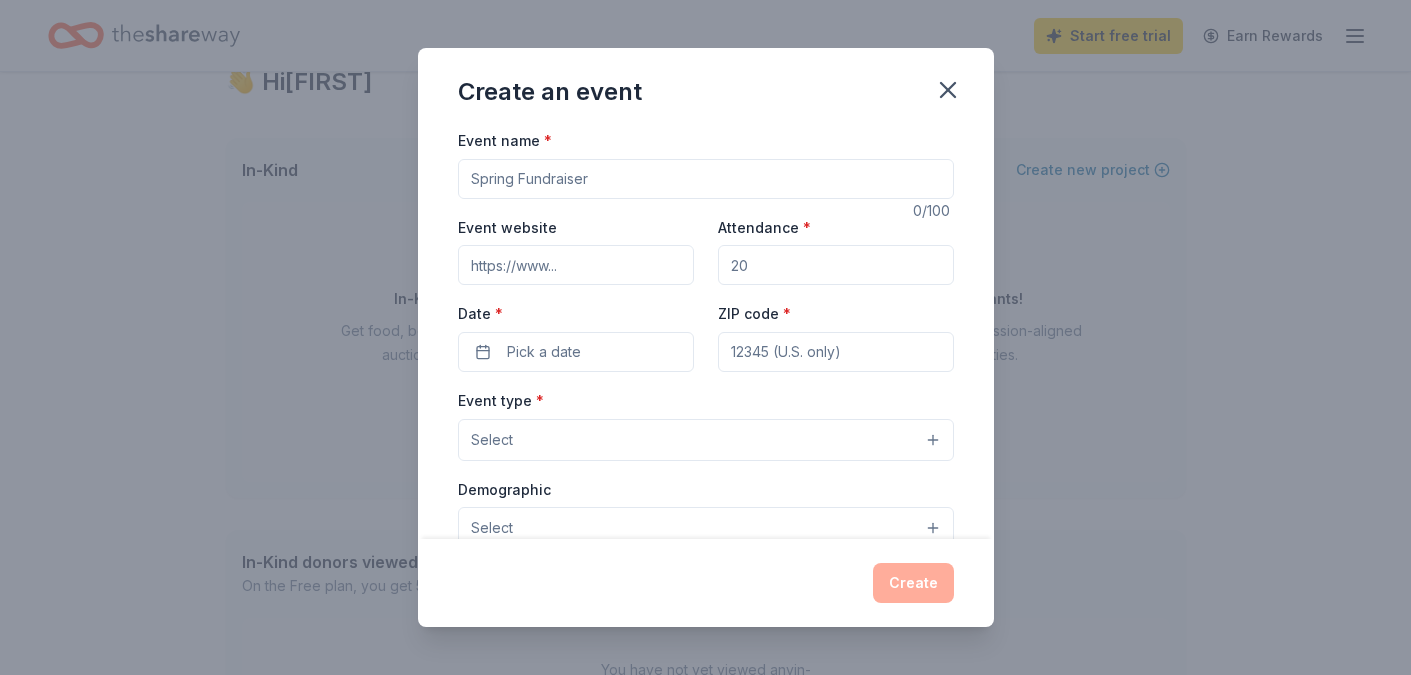 click on "Event name *" at bounding box center [706, 179] 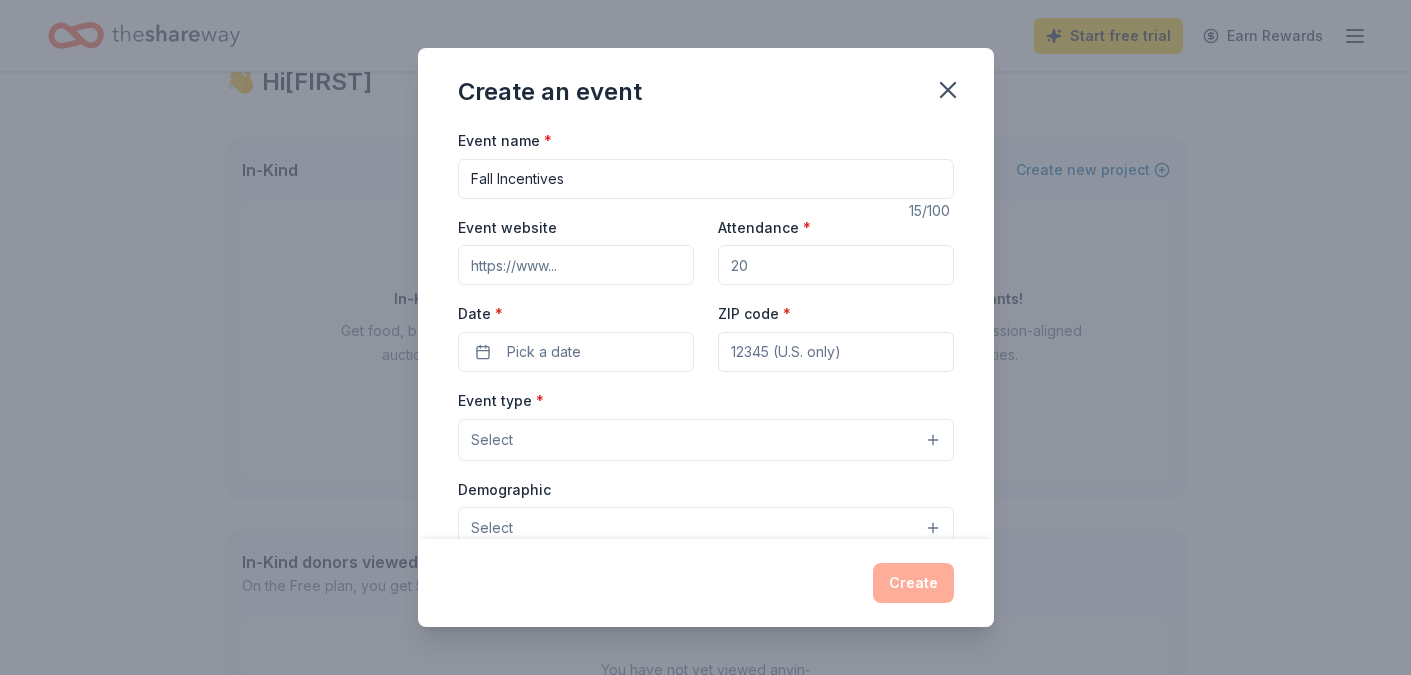 type on "Fall Incentives" 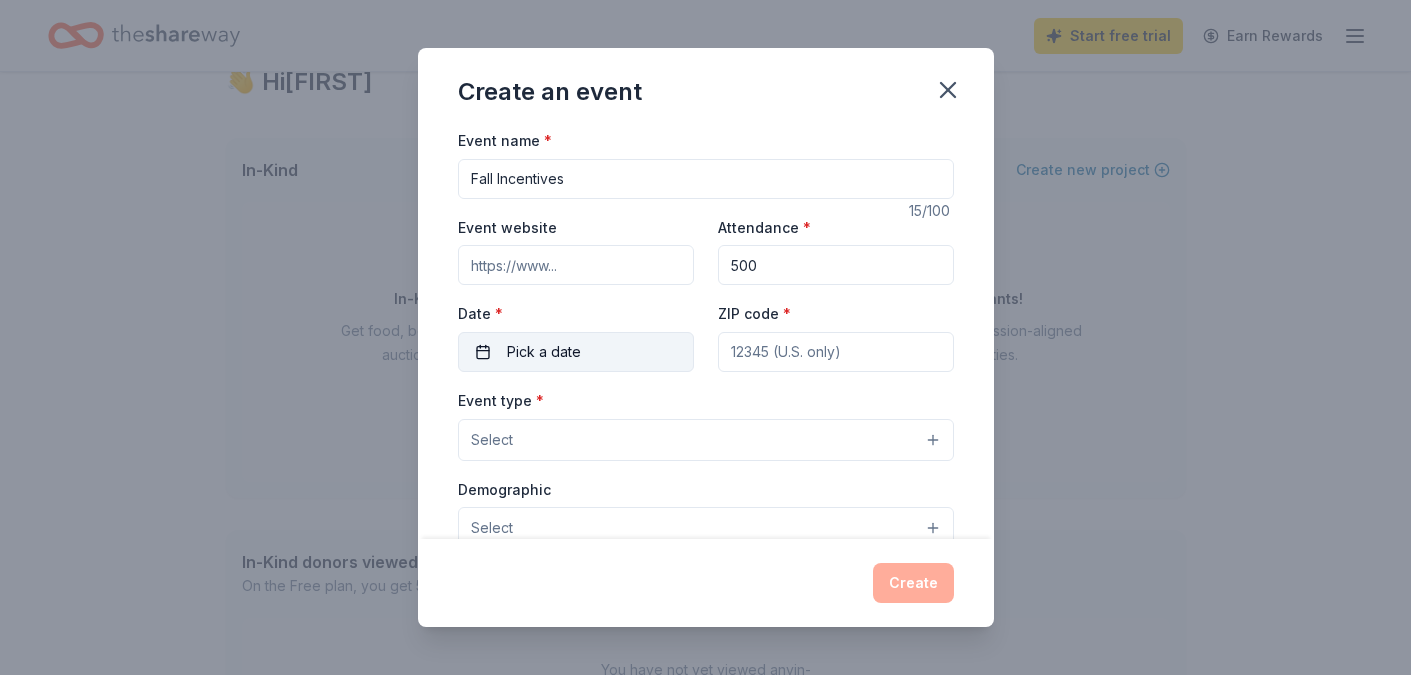 type on "500" 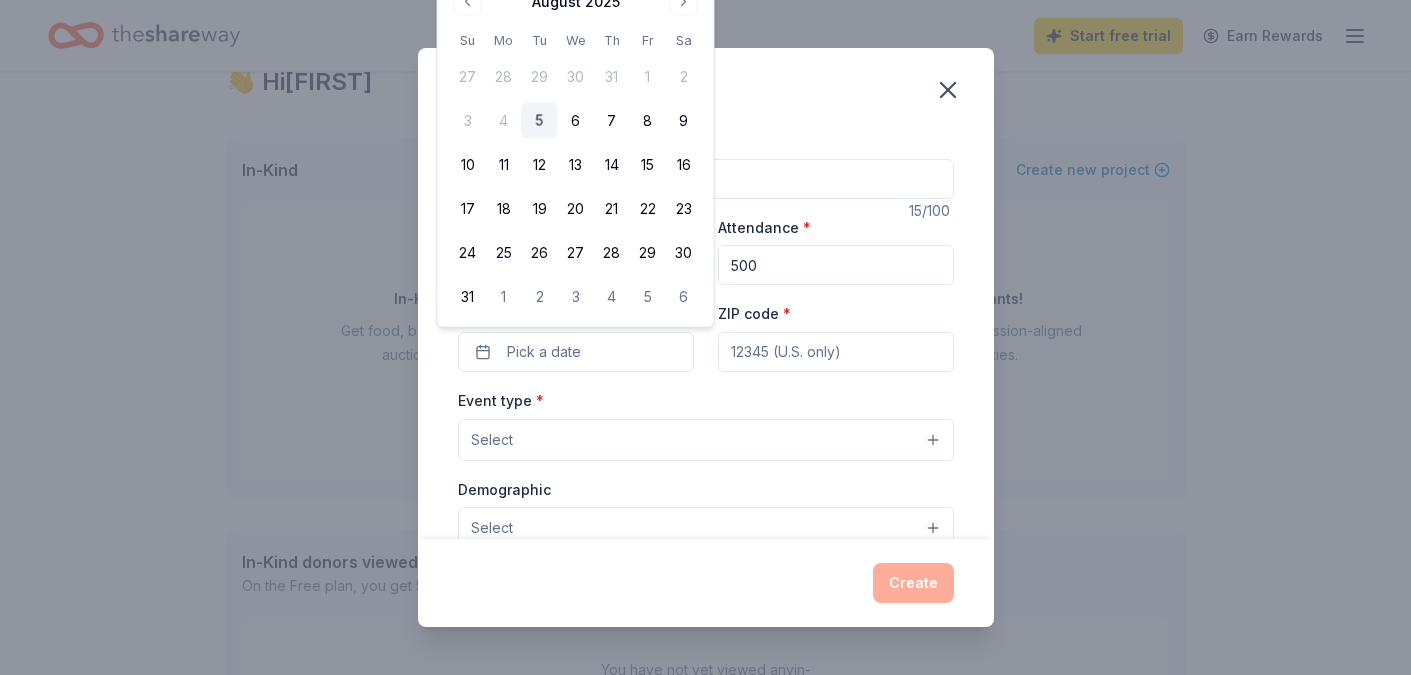click on "5" at bounding box center [540, 121] 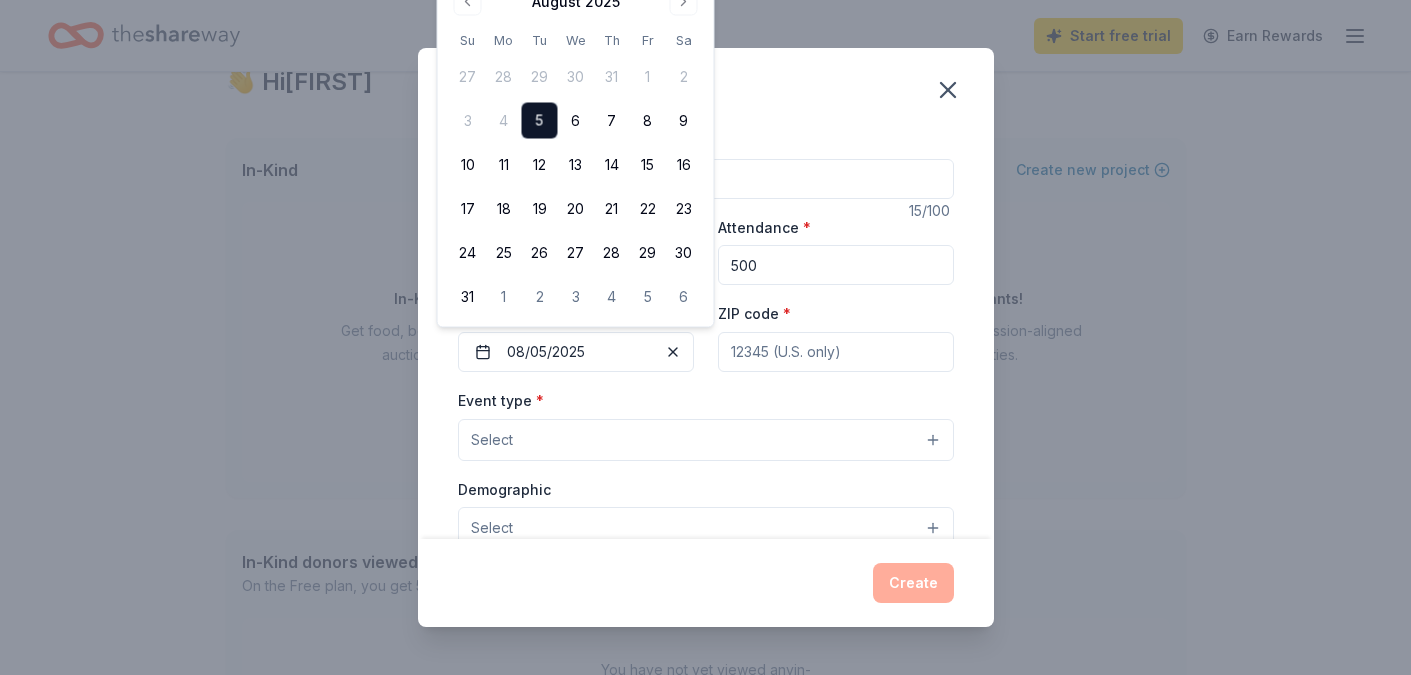 click on "Demographic Select" at bounding box center (706, 513) 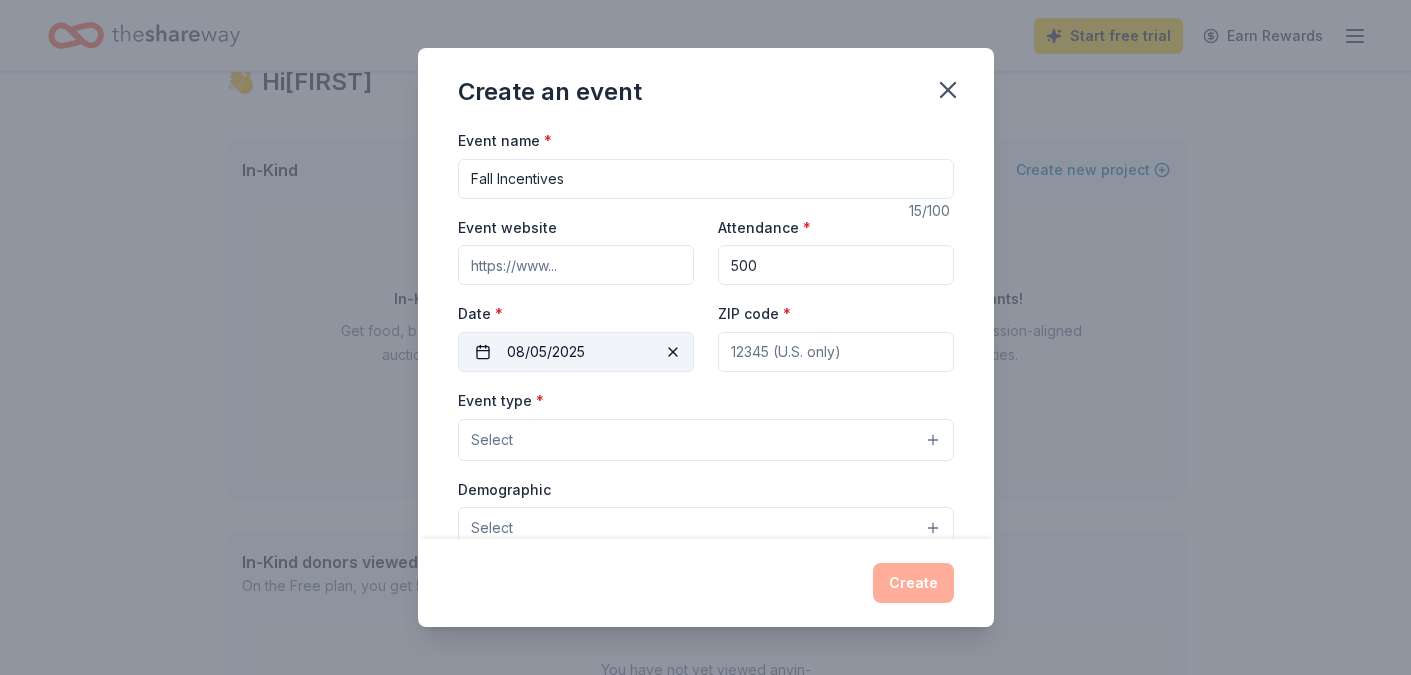 click on "08/05/2025" at bounding box center [576, 352] 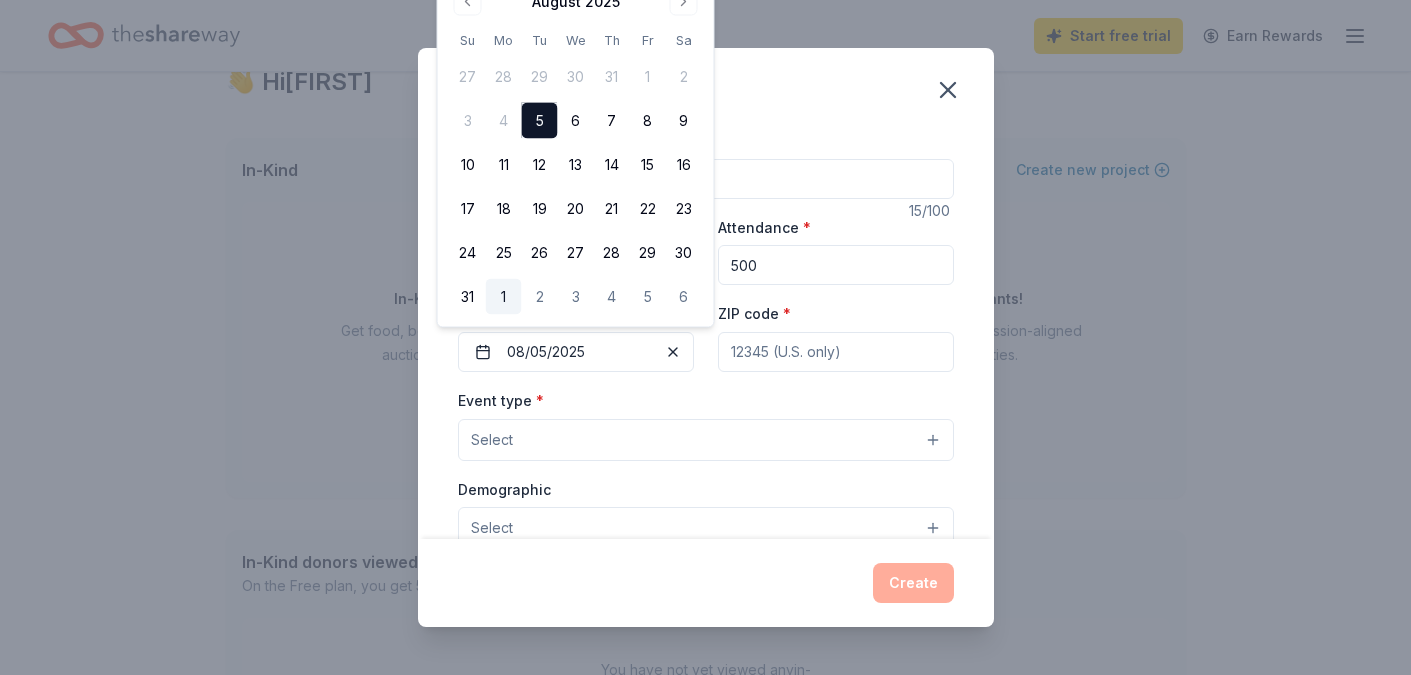 click on "1" at bounding box center [504, 297] 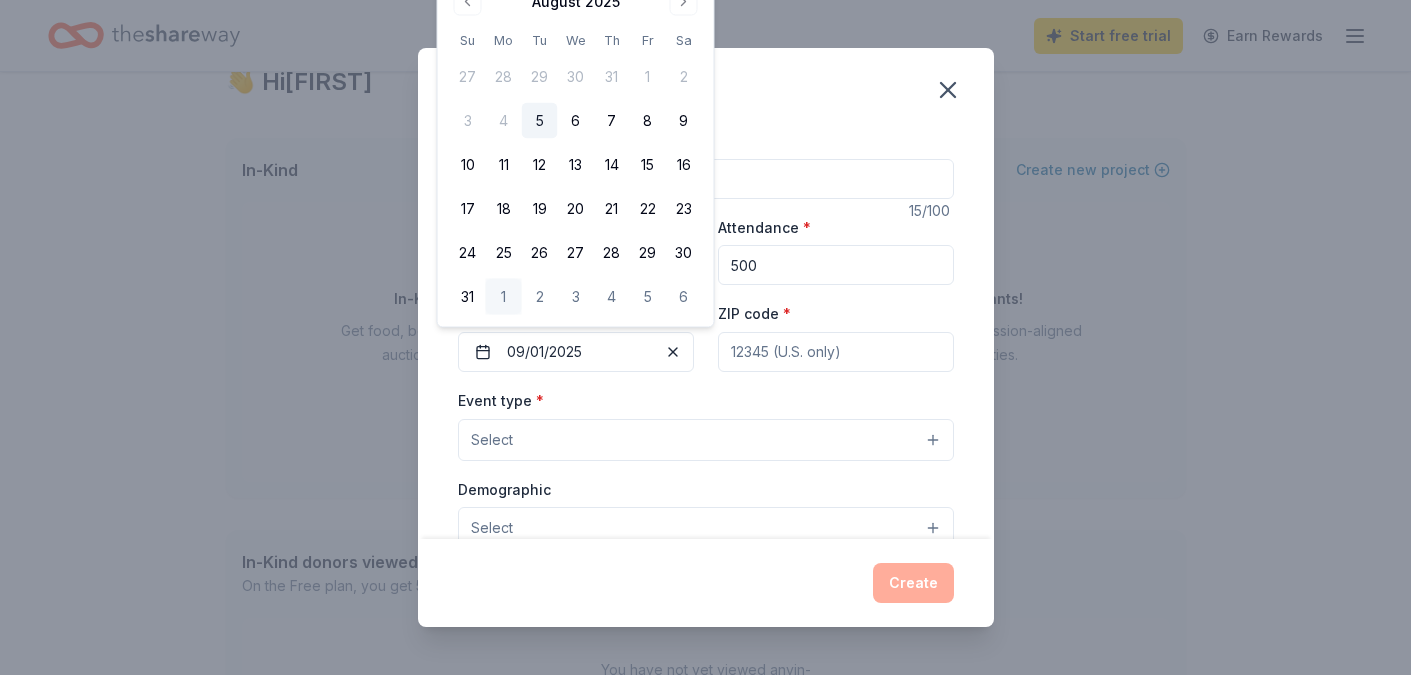 click on "ZIP code *" at bounding box center [836, 352] 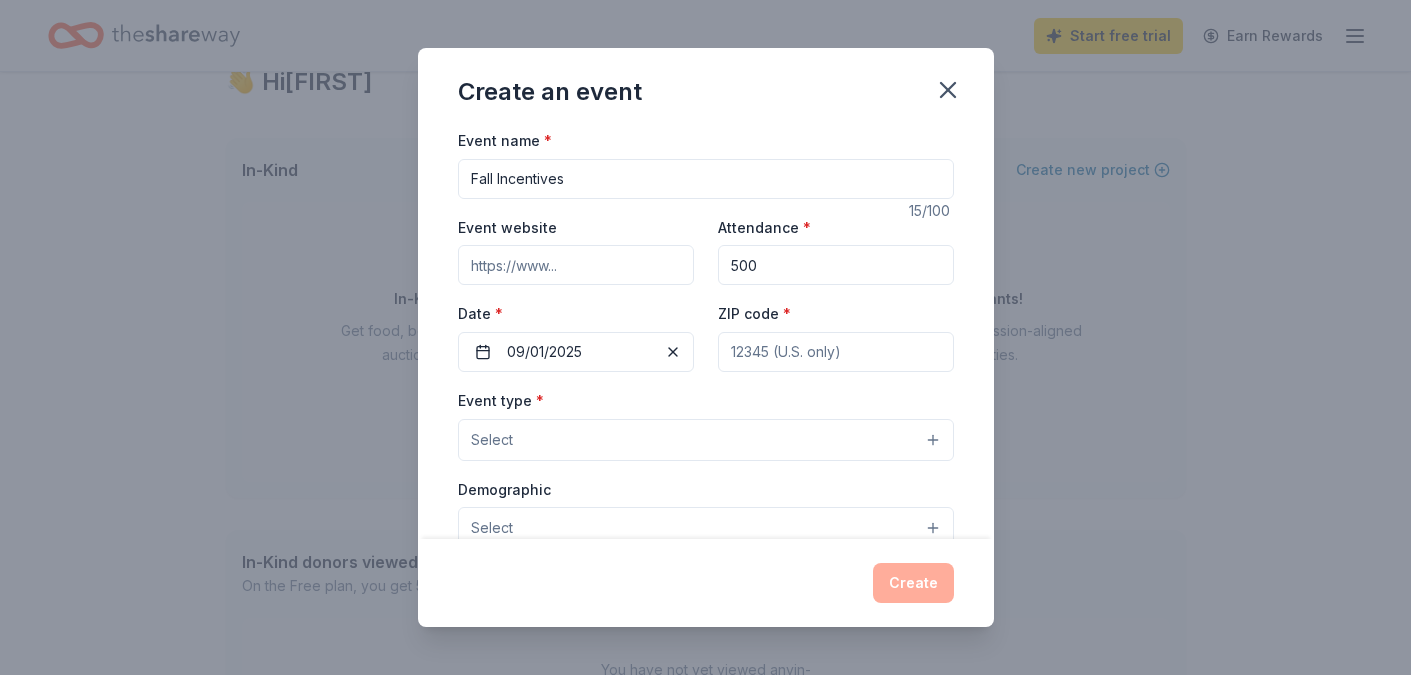click on "Date * 09/01/2025" at bounding box center (576, 336) 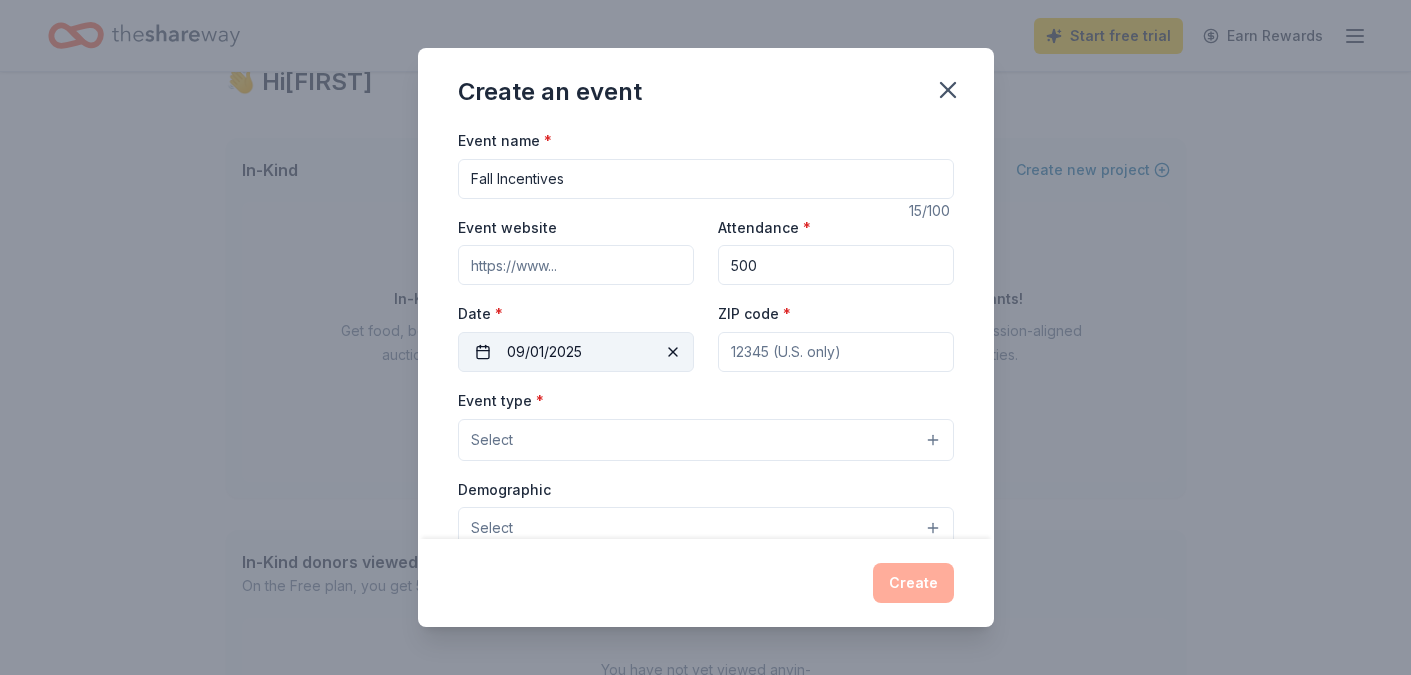 click on "09/01/2025" at bounding box center [576, 352] 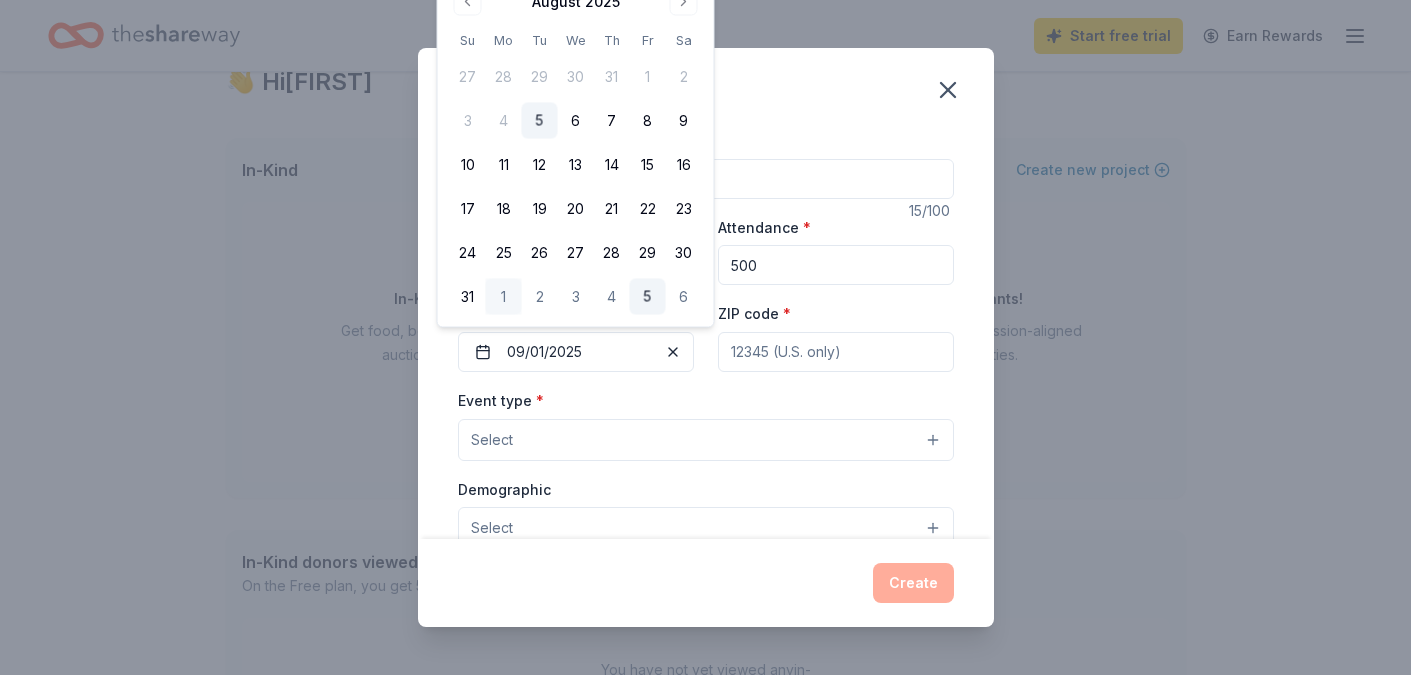 click on "5" at bounding box center (648, 297) 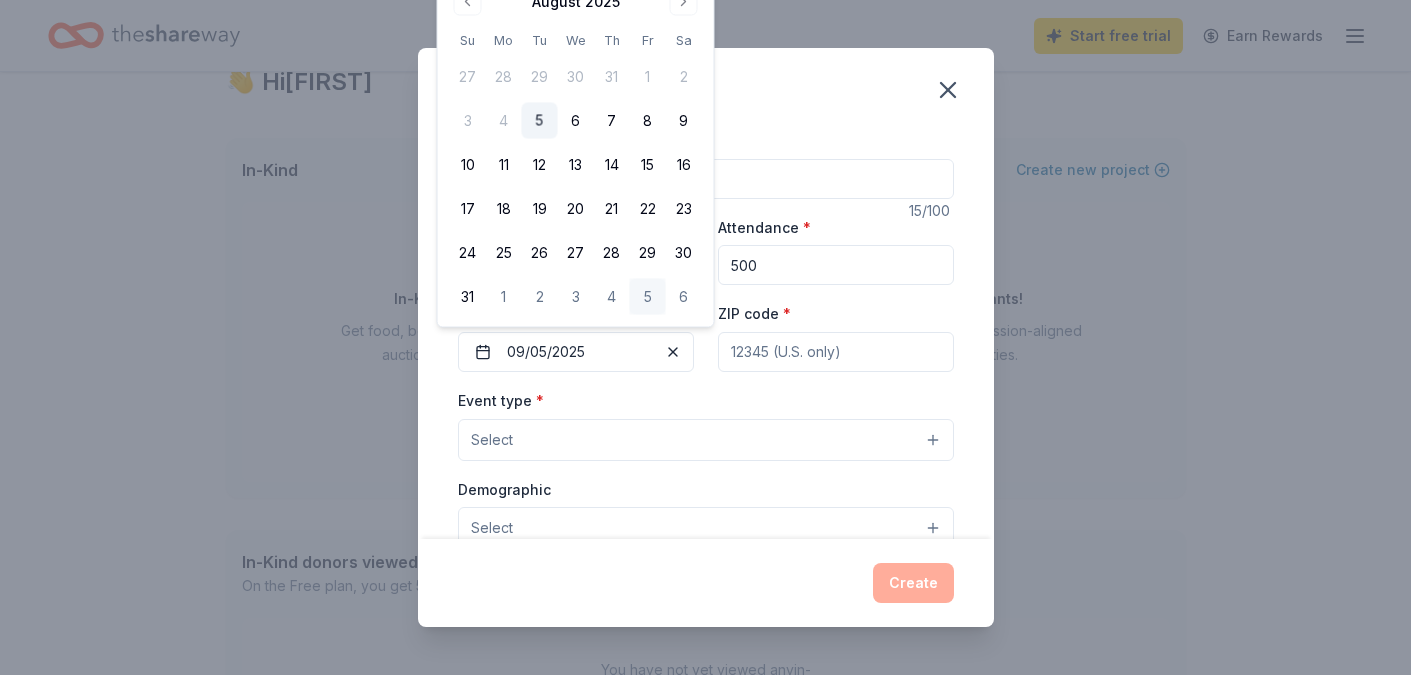 click on "ZIP code *" at bounding box center [836, 352] 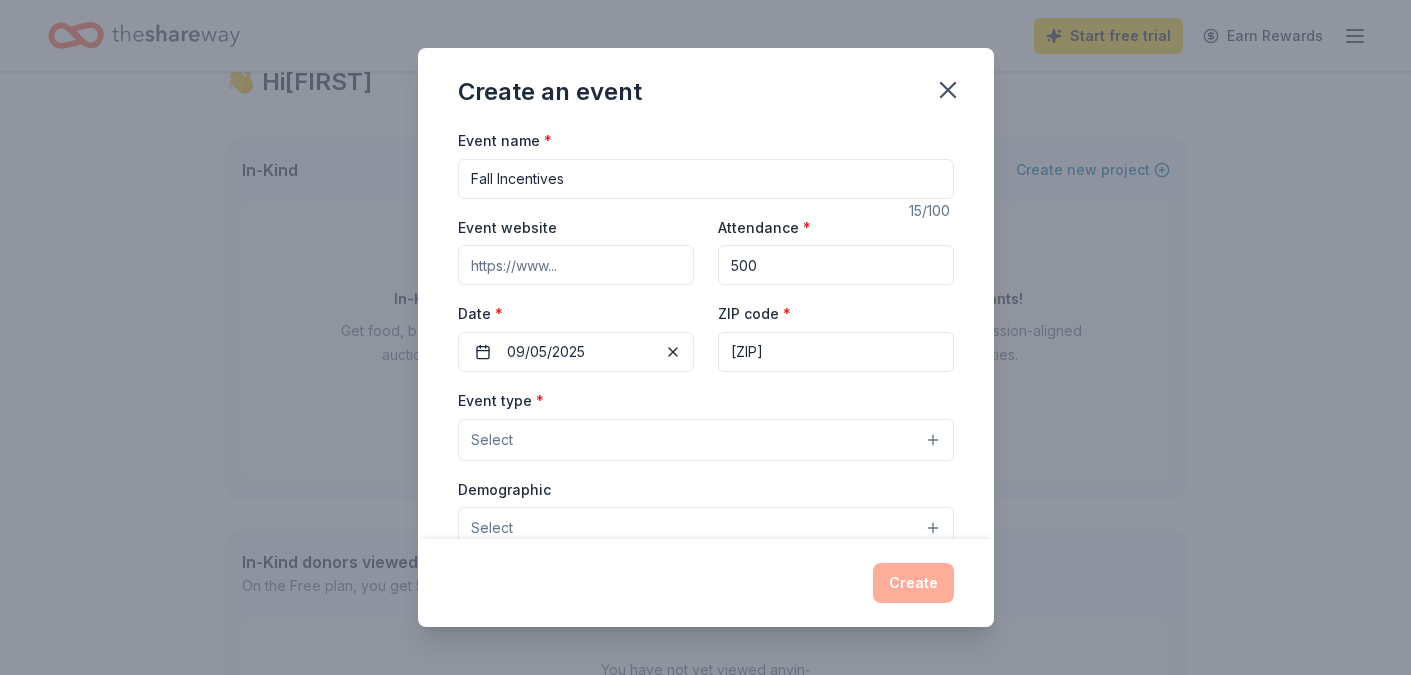 type on "[ZIP]" 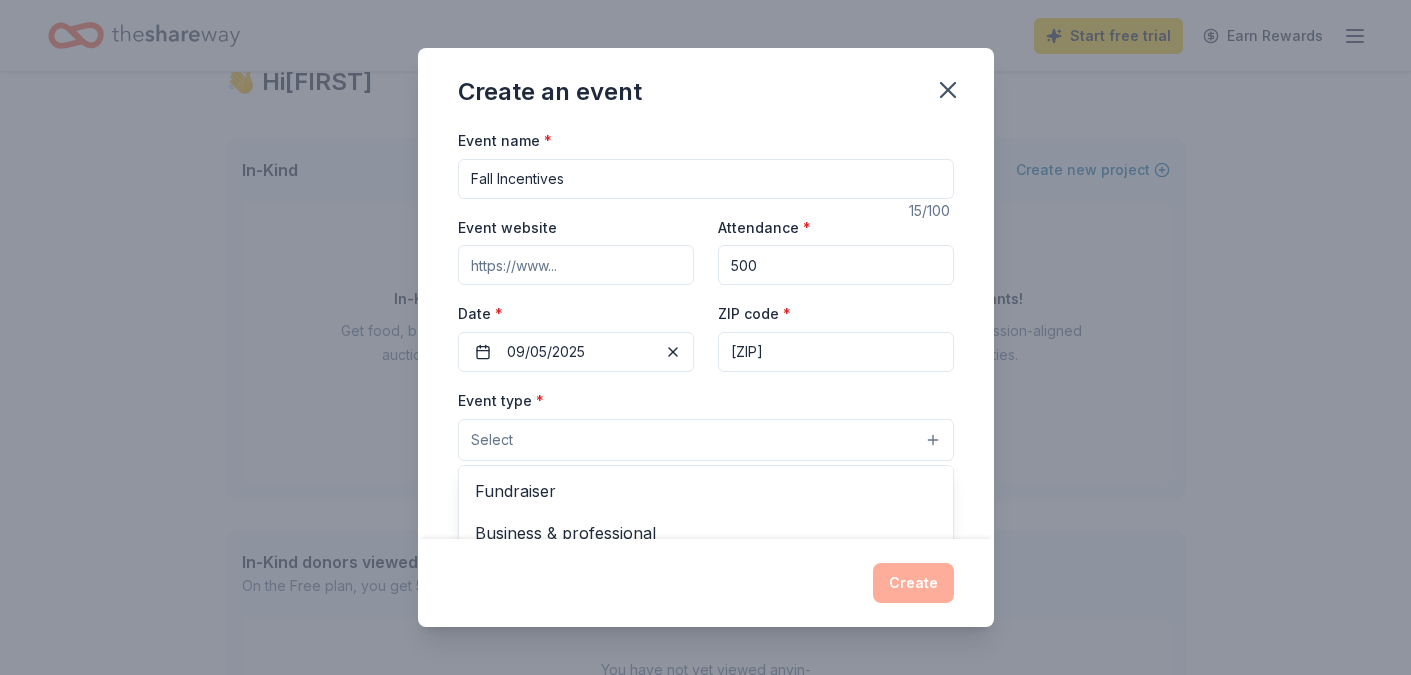 click on "Select" at bounding box center [706, 440] 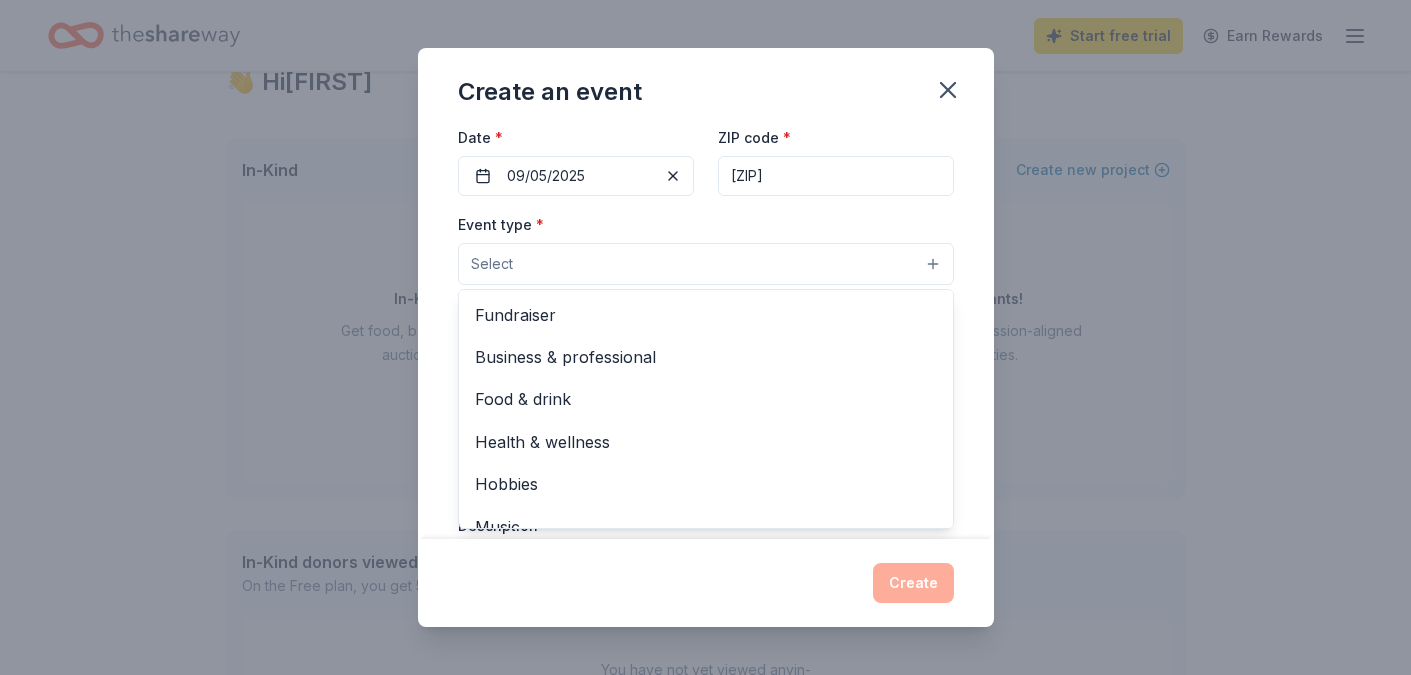 scroll, scrollTop: 182, scrollLeft: 0, axis: vertical 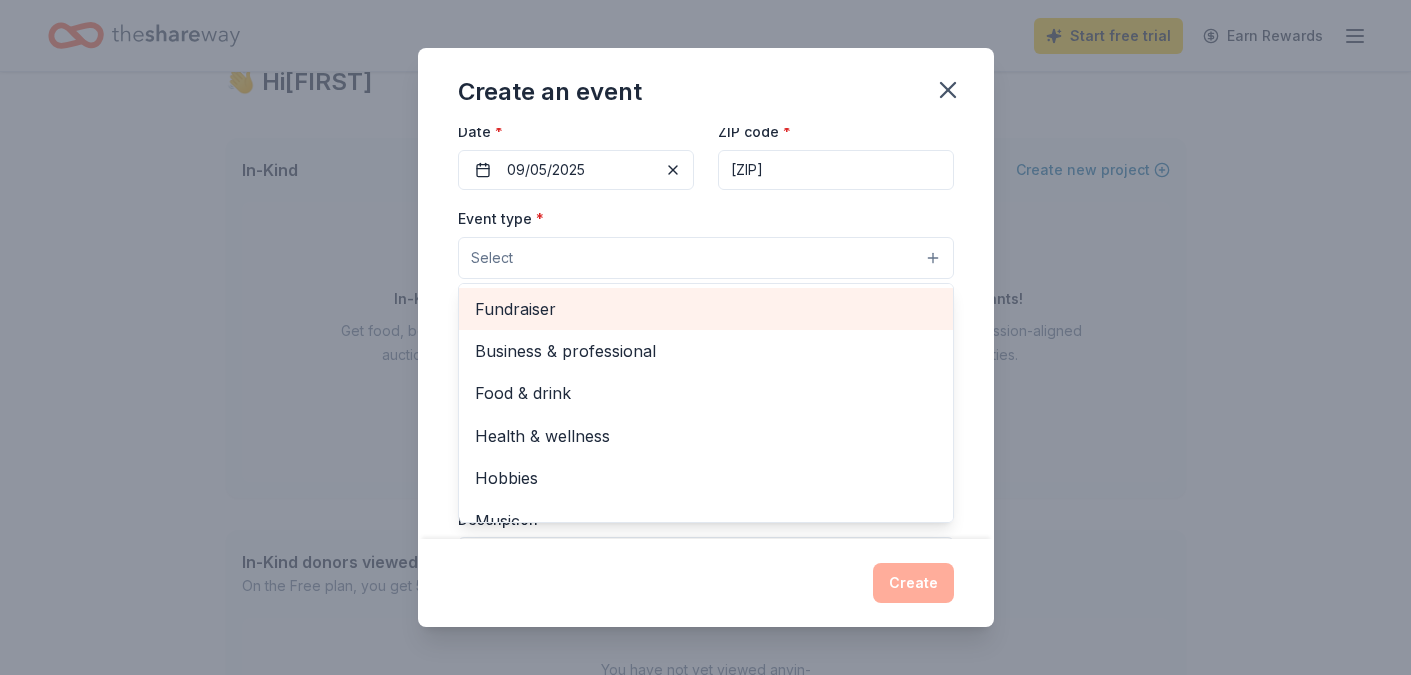 click on "Fundraiser" at bounding box center [706, 309] 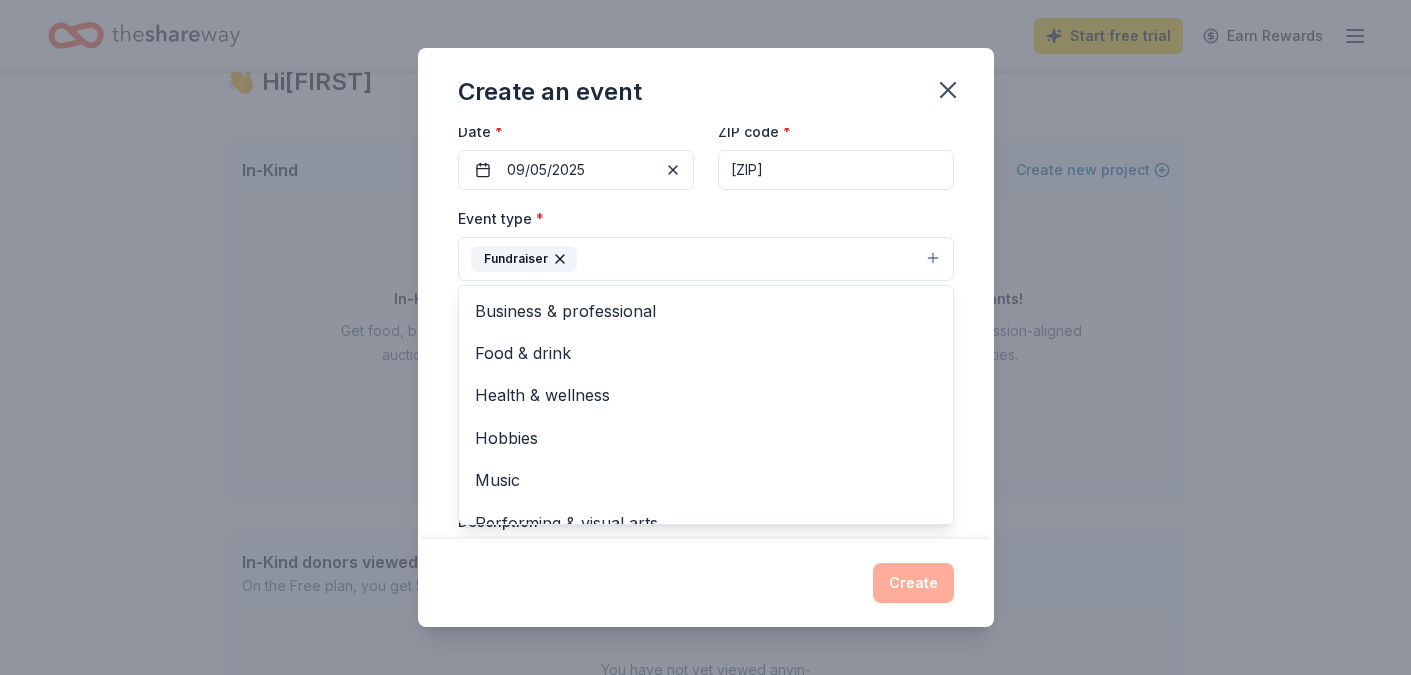 click on "Event name * Fall Incentives 15 /100 Event website Attendance * 500 Date * 09/05/2025 ZIP code * [ZIP] Event type * Fundraiser Business & professional Food & drink Health & wellness Hobbies Music Performing & visual arts Demographic Select We use this information to help brands find events with their target demographic to sponsor their products. Mailing address Apt/unit Description What are you looking for? * Auction & raffle Meals Snacks Desserts Alcohol Beverages Send me reminders Email me reminders of donor application deadlines Recurring event" at bounding box center (706, 333) 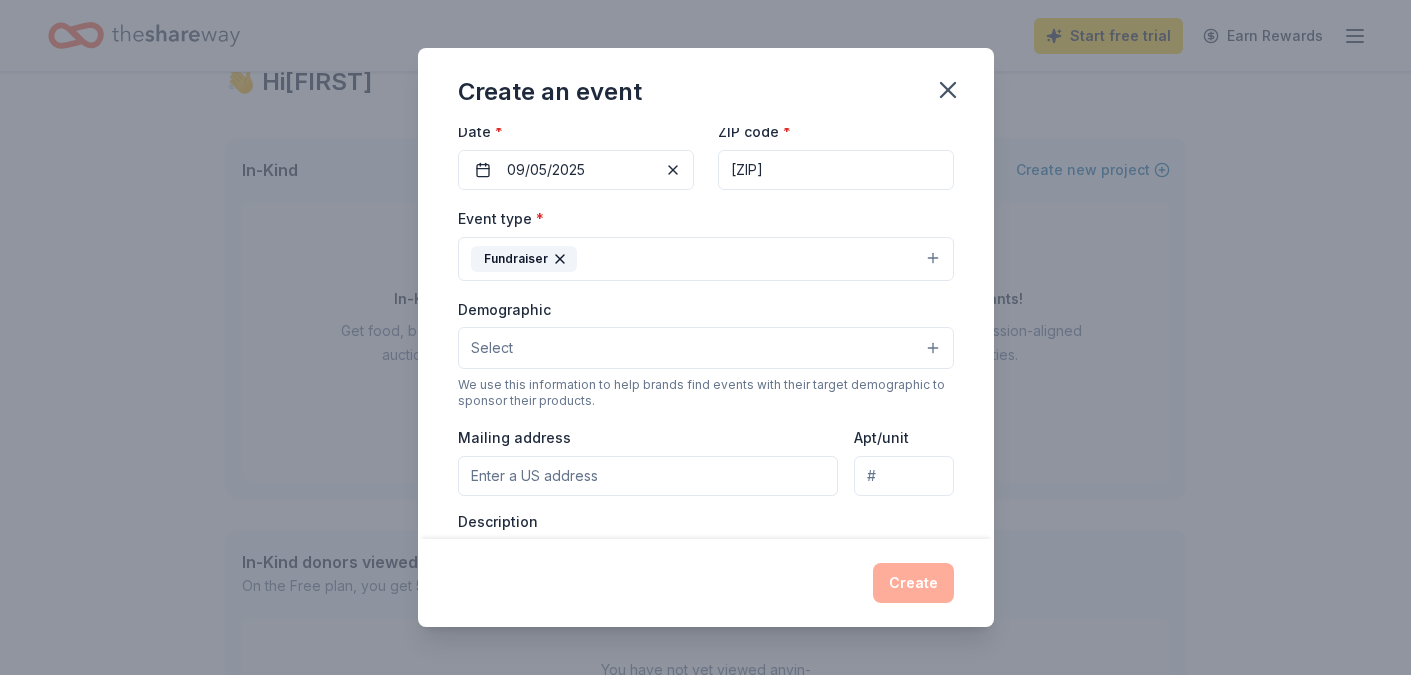 click on "Select" at bounding box center [492, 348] 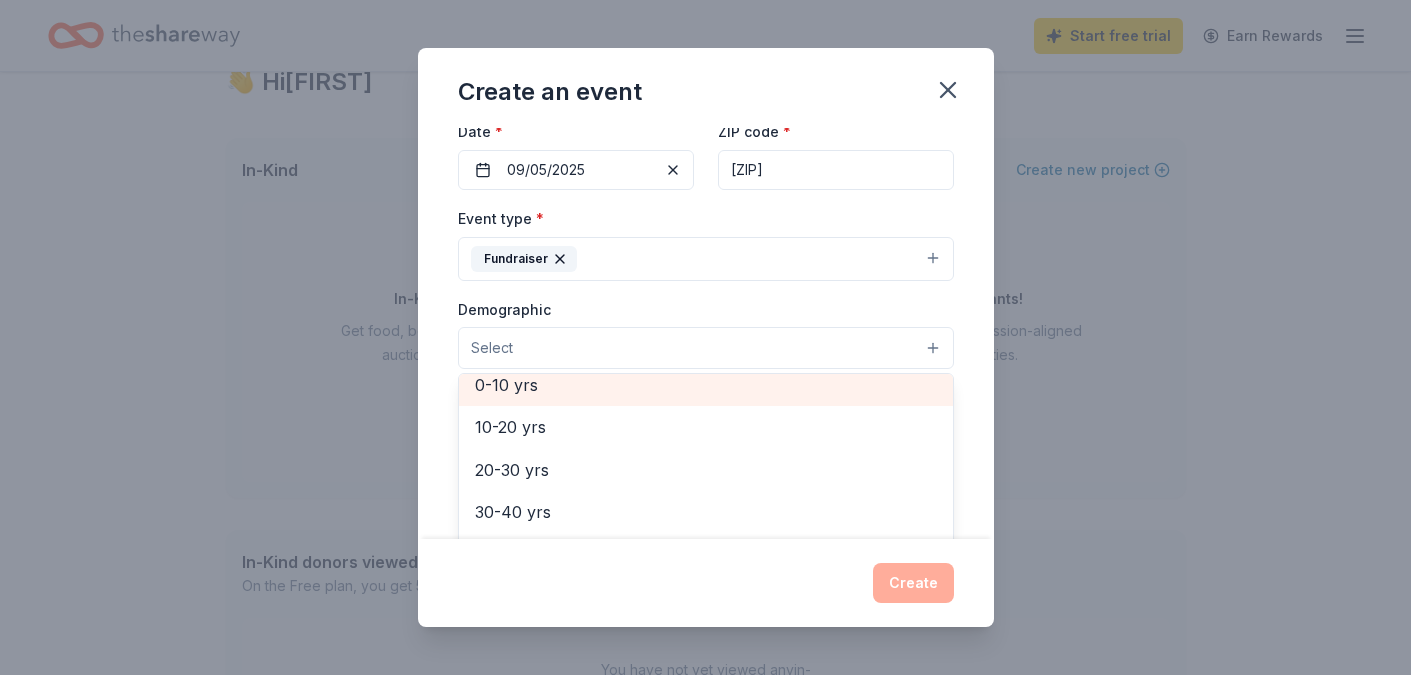 scroll, scrollTop: 189, scrollLeft: 0, axis: vertical 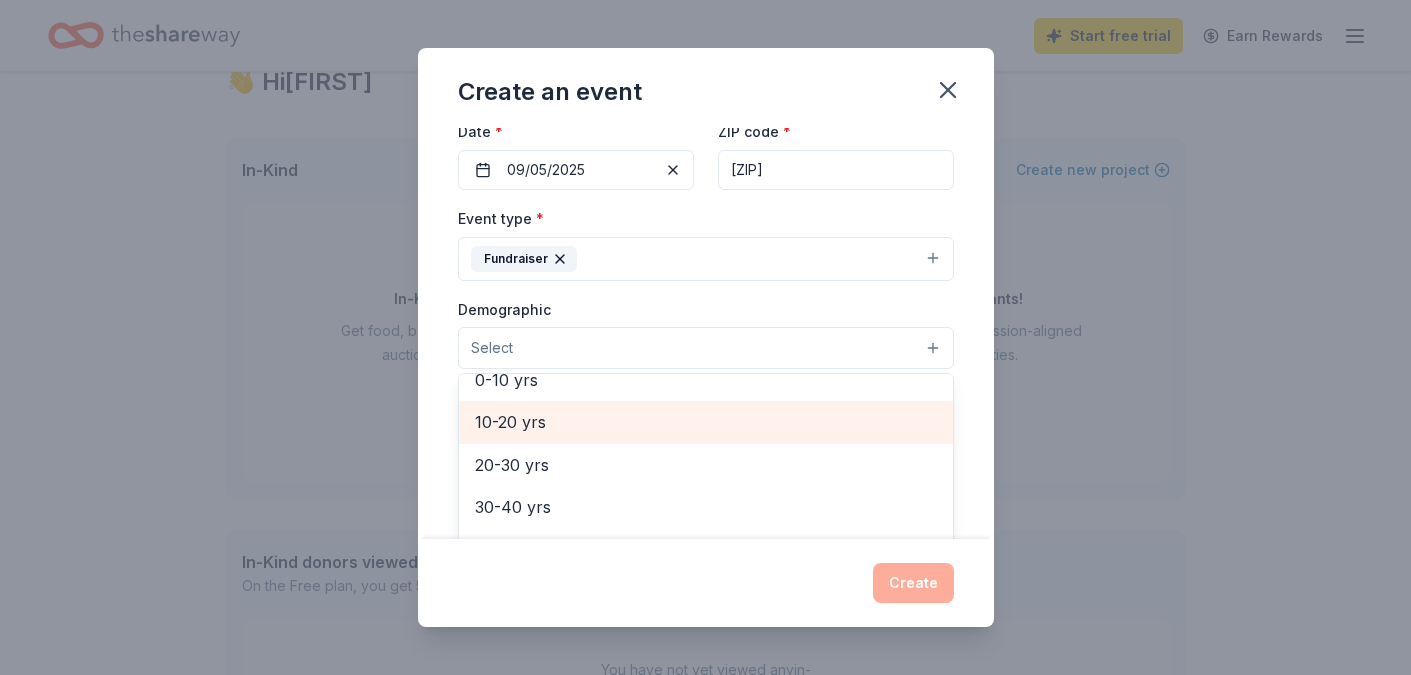 click on "10-20 yrs" at bounding box center [706, 422] 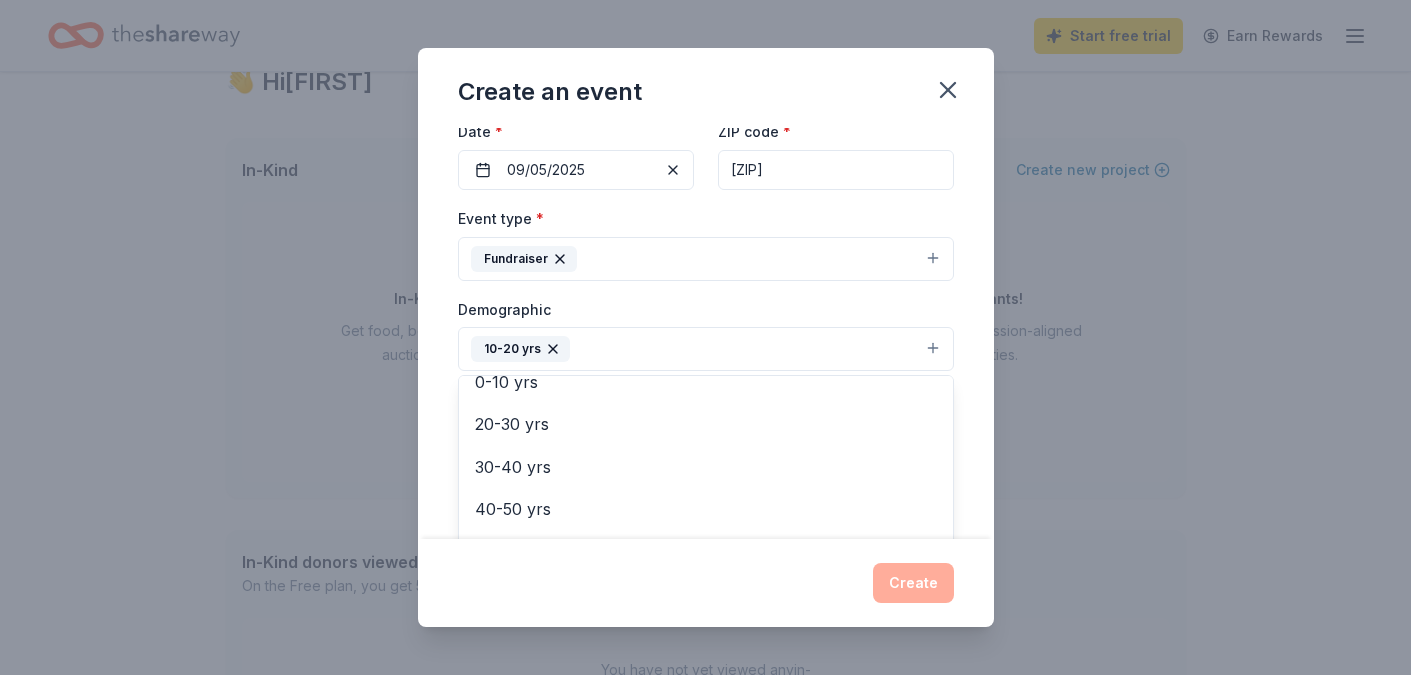 click on "Event name * Fall Incentives 15 /100 Event website Attendance * 500 Date * 09/05/2025 ZIP code * 90815 Event type * Fundraiser Demographic 10-20 yrs All genders Mostly men Mostly women All ages 0-10 yrs 20-30 yrs 30-40 yrs 40-50 yrs 50-60 yrs 60-70 yrs 70-80 yrs 80+ yrs We use this information to help brands find events with their target demographic to sponsor their products. Mailing address Apt/unit Description What are you looking for? * Auction & raffle Meals Snacks Desserts Alcohol Beverages Send me reminders Email me reminders of donor application deadlines Recurring event" at bounding box center (706, 333) 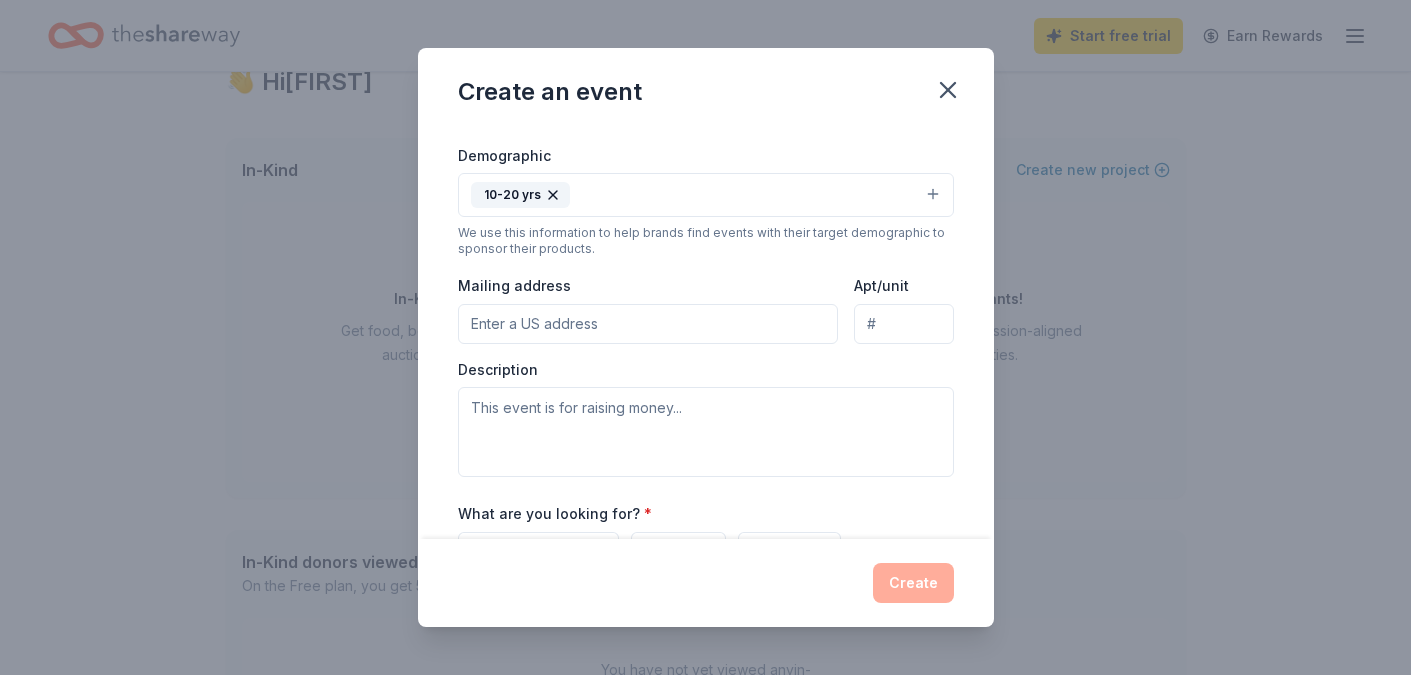 scroll, scrollTop: 342, scrollLeft: 0, axis: vertical 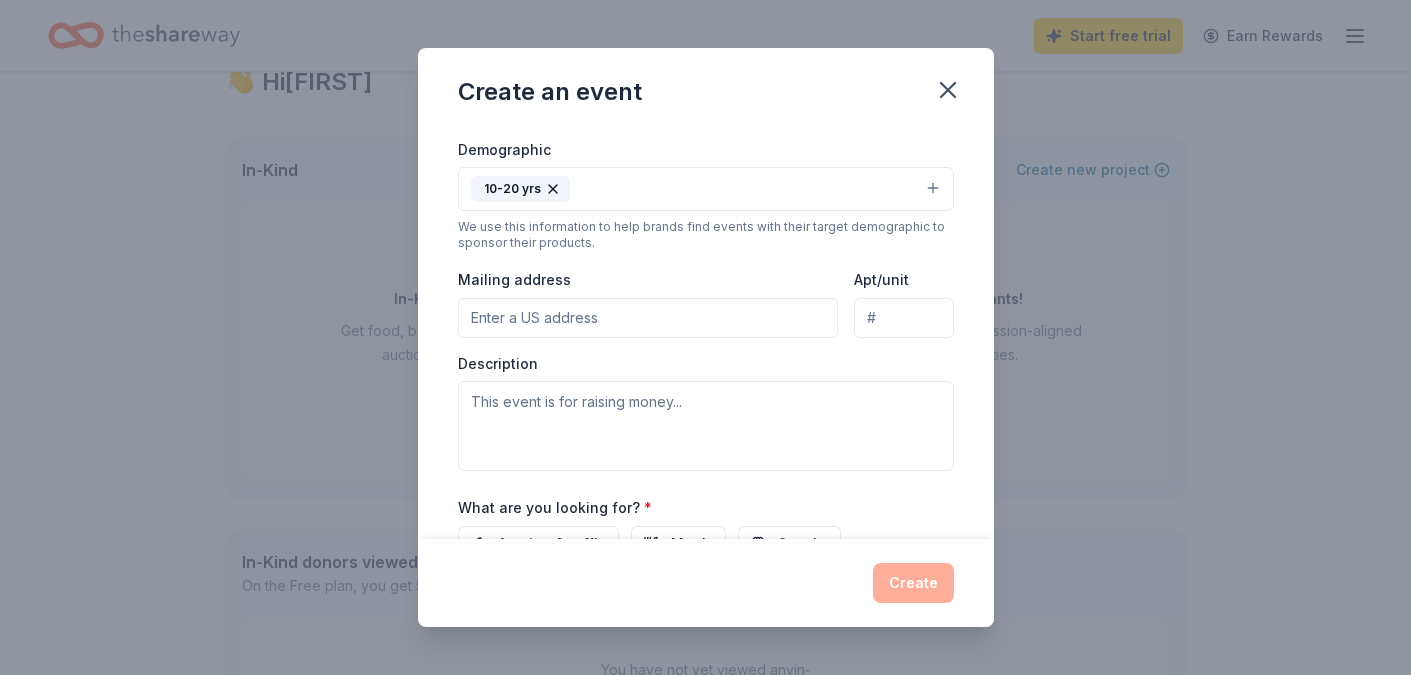 click on "Mailing address" at bounding box center [648, 318] 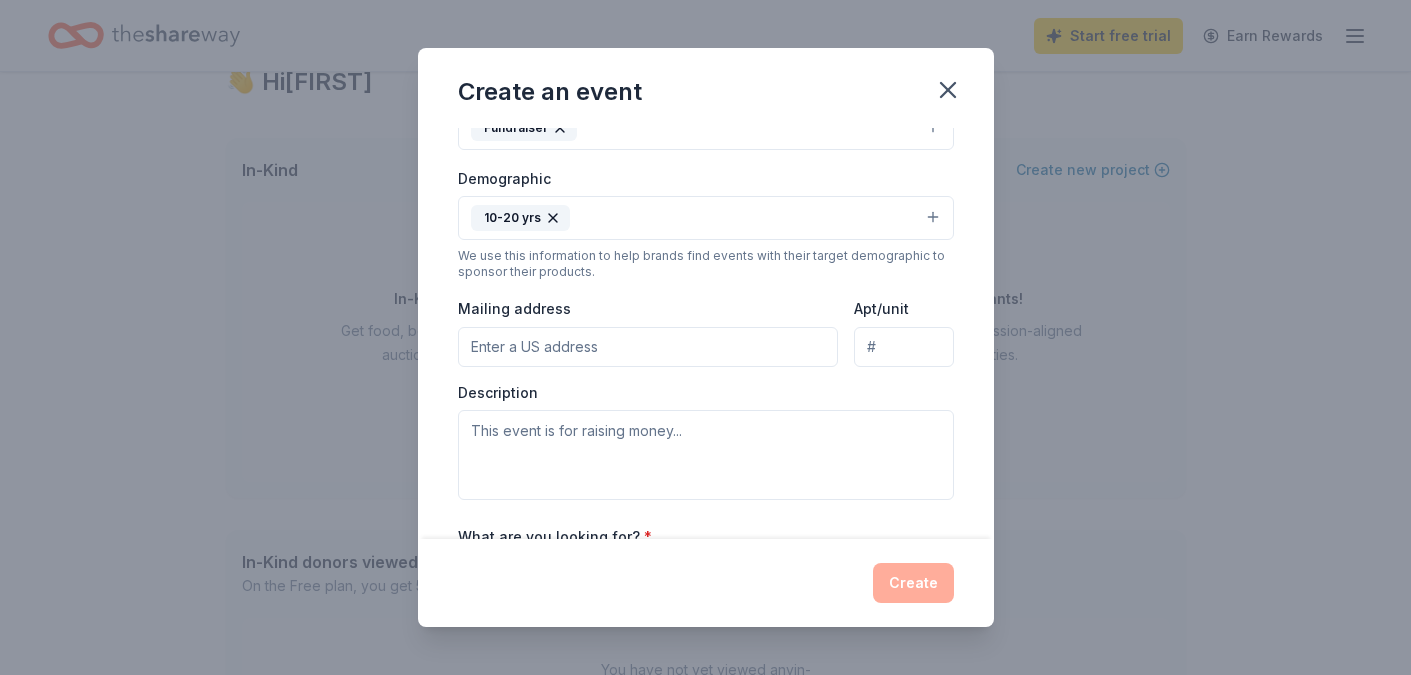 scroll, scrollTop: 314, scrollLeft: 0, axis: vertical 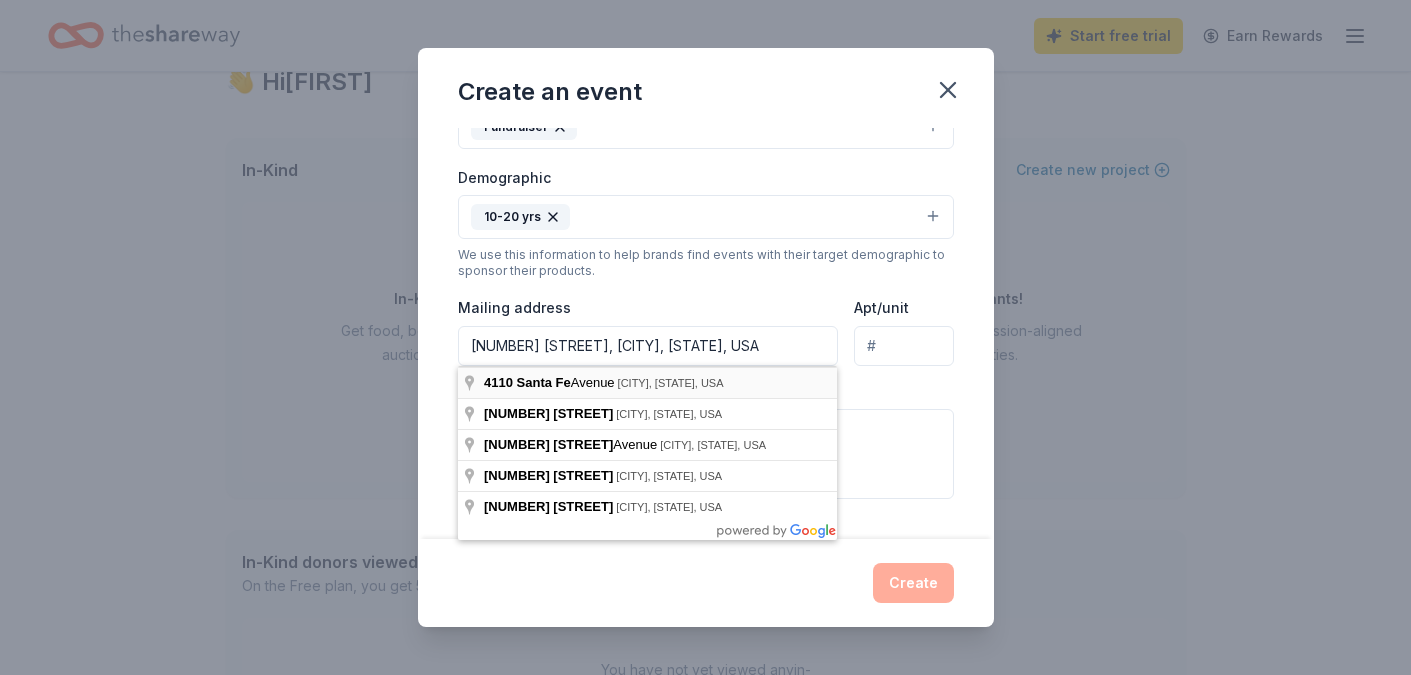 type on "[NUMBER] [STREET], [CITY], [STATE], [ZIP]" 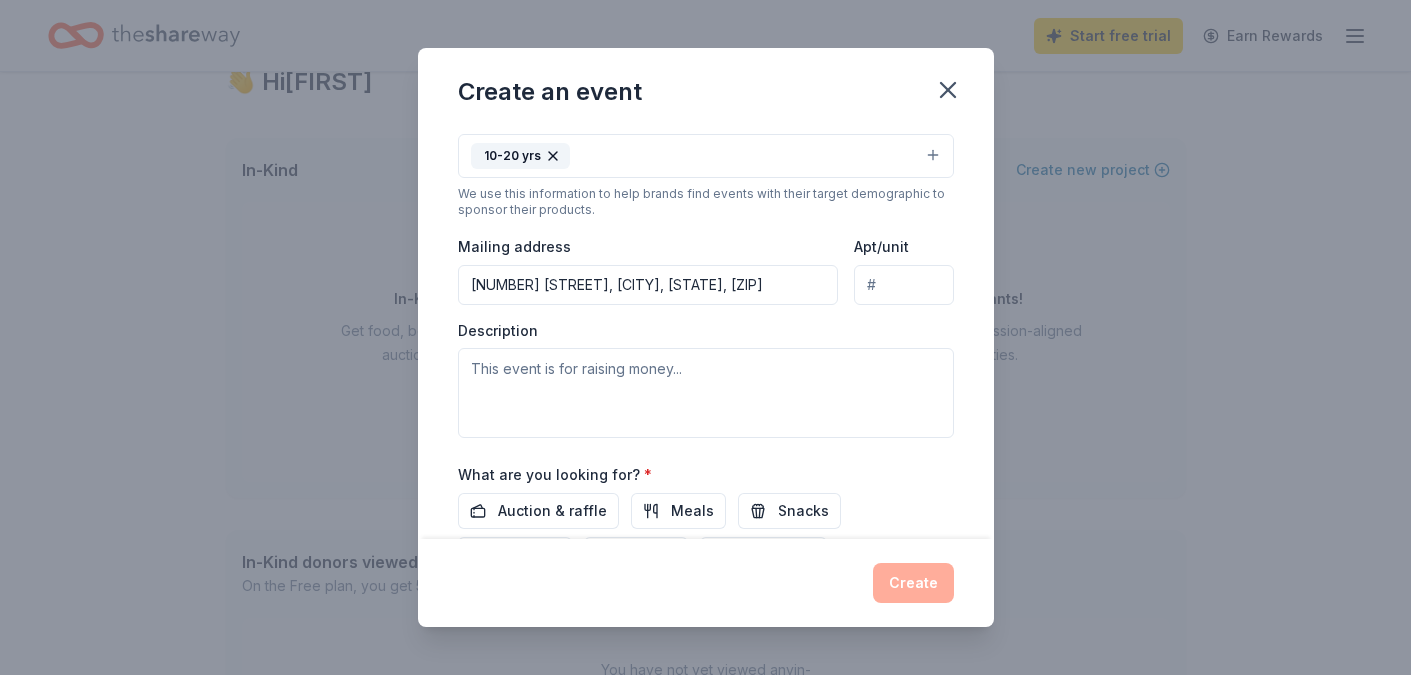 scroll, scrollTop: 377, scrollLeft: 0, axis: vertical 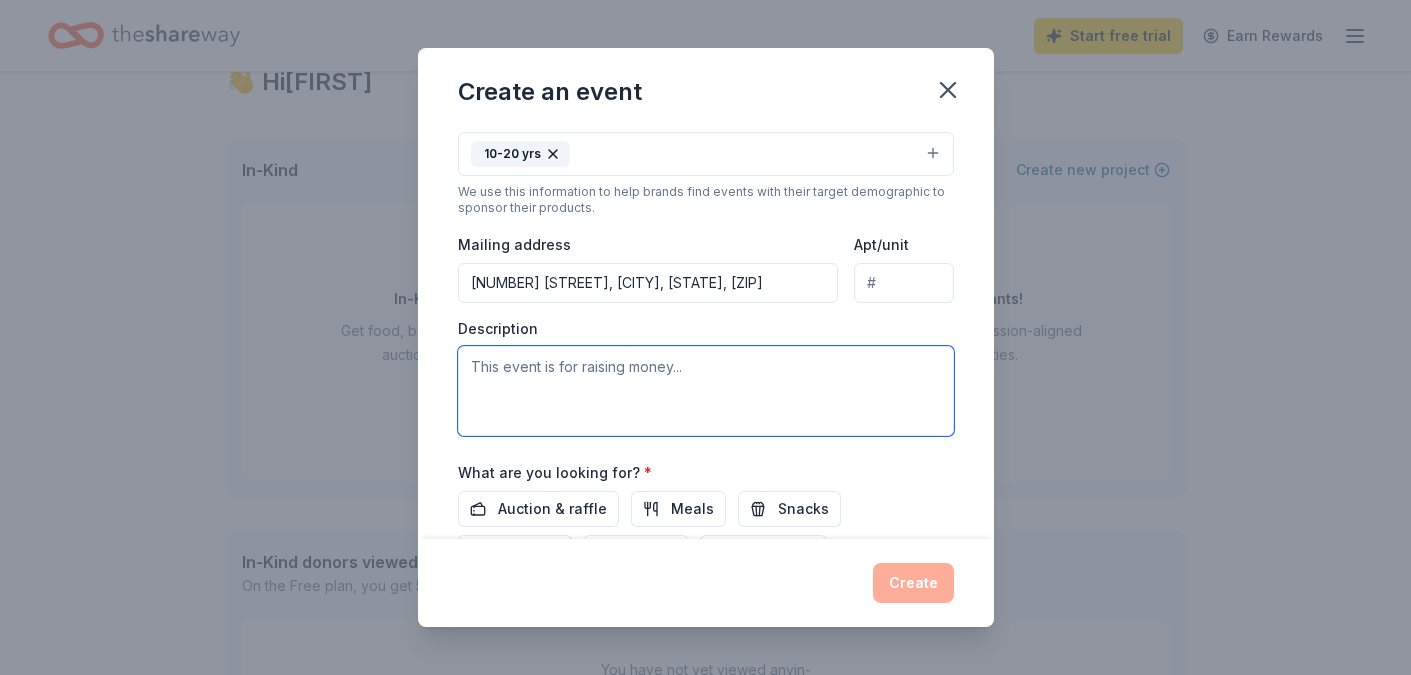 click at bounding box center (706, 391) 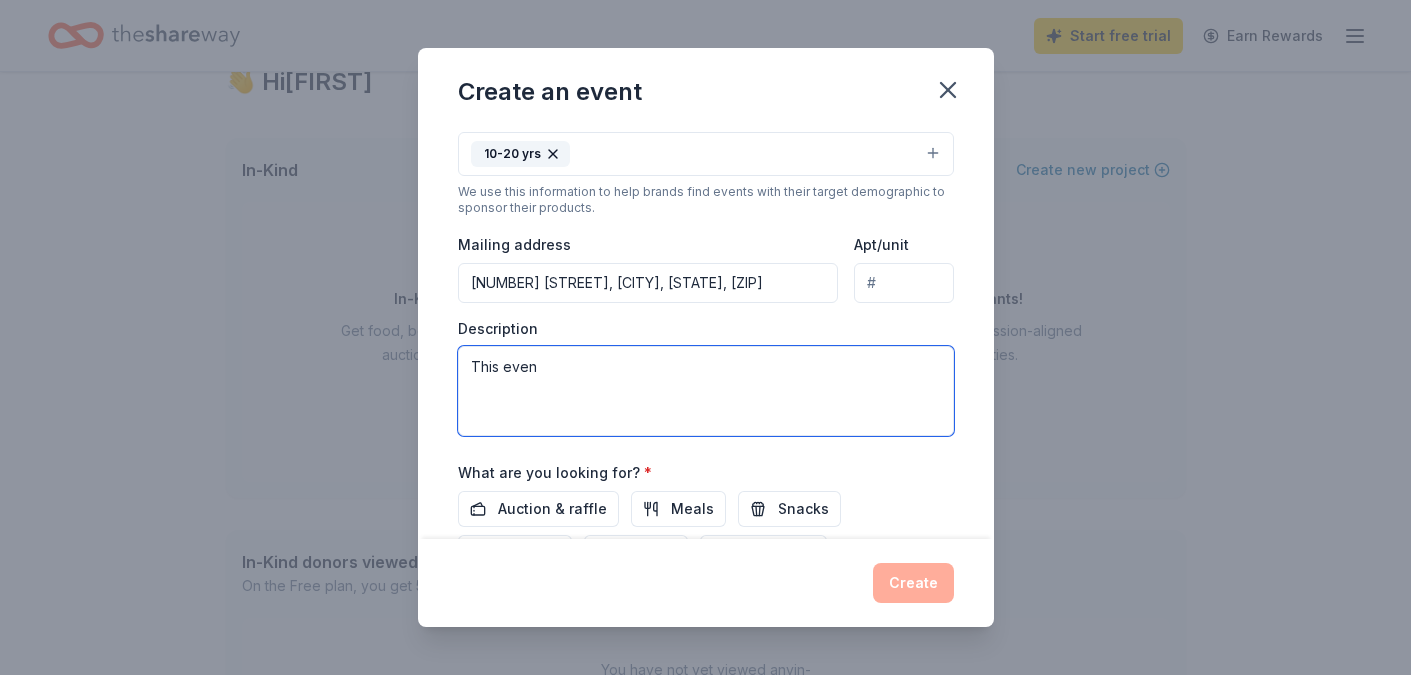type on "This event" 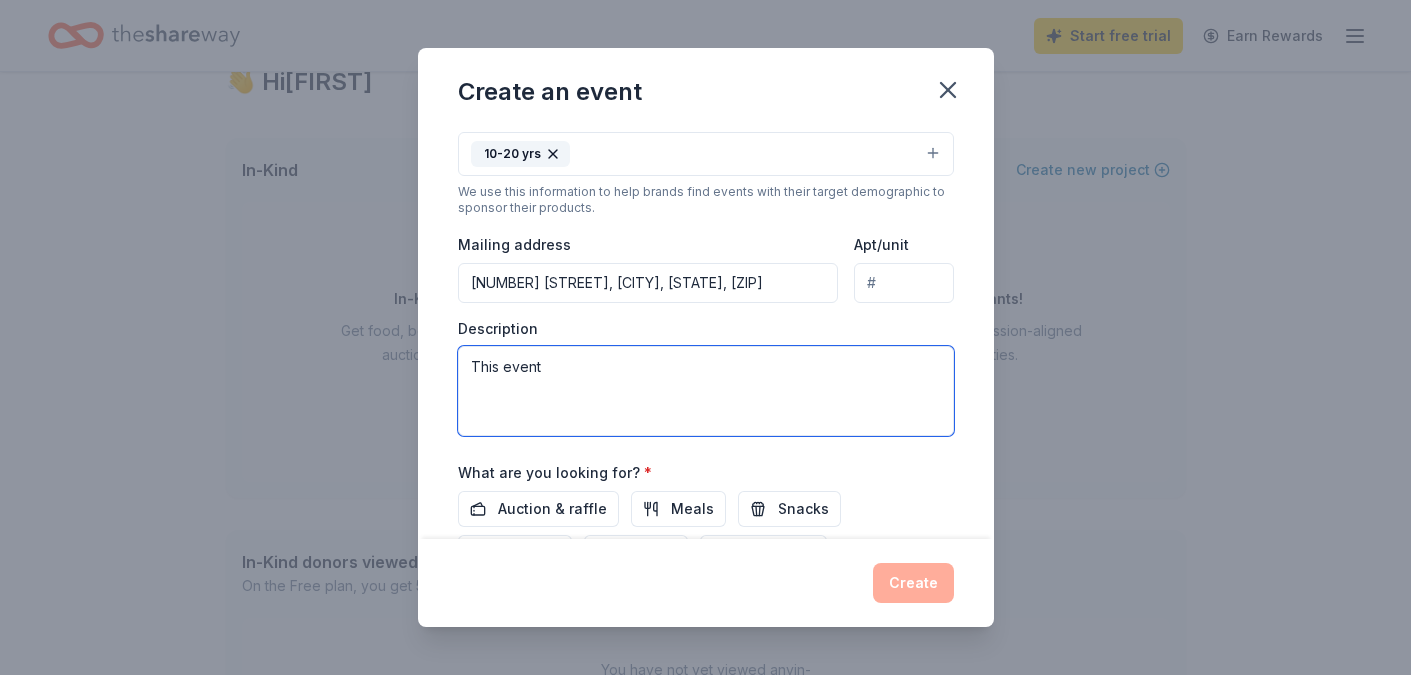 drag, startPoint x: 604, startPoint y: 379, endPoint x: 392, endPoint y: 368, distance: 212.28519 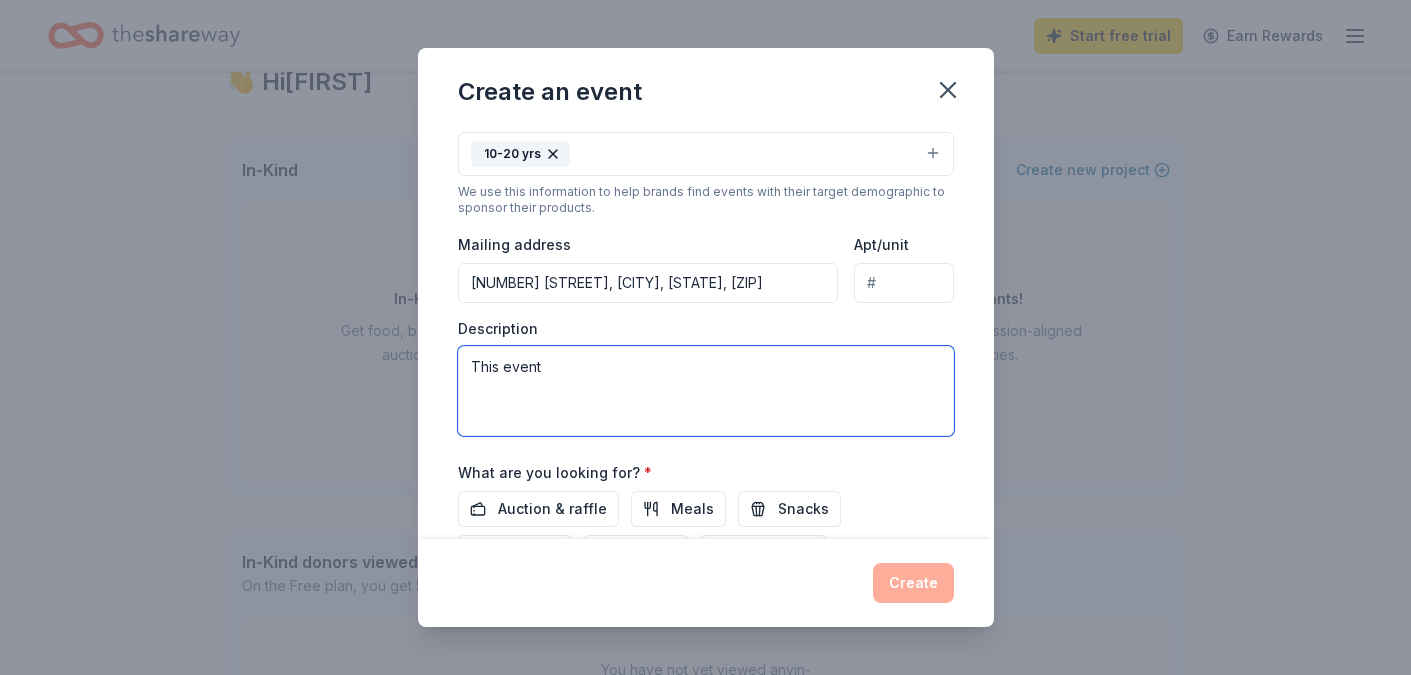 click on "Create an event Event name * Fall Incentives 15 /100 Event website Attendance * 500 Date * 09/05/2025 ZIP code * [ZIP] Event type * Fundraiser Demographic 10-20 yrs All genders Mostly men Mostly women All ages 0-10 yrs 20-30 yrs 30-40 yrs 40-50 yrs 50-60 yrs 60-70 yrs 70-80 yrs 80+ yrs We use this information to help brands find events with their target demographic to sponsor their products. Mailing address [NUMBER] [STREET], [CITY], [STATE], [ZIP] Apt/unit Description This event What are you looking for? * Auction & raffle Meals Snacks Desserts Alcohol Beverages Send me reminders Email me reminders of donor application deadlines Recurring event Create" at bounding box center [705, 337] 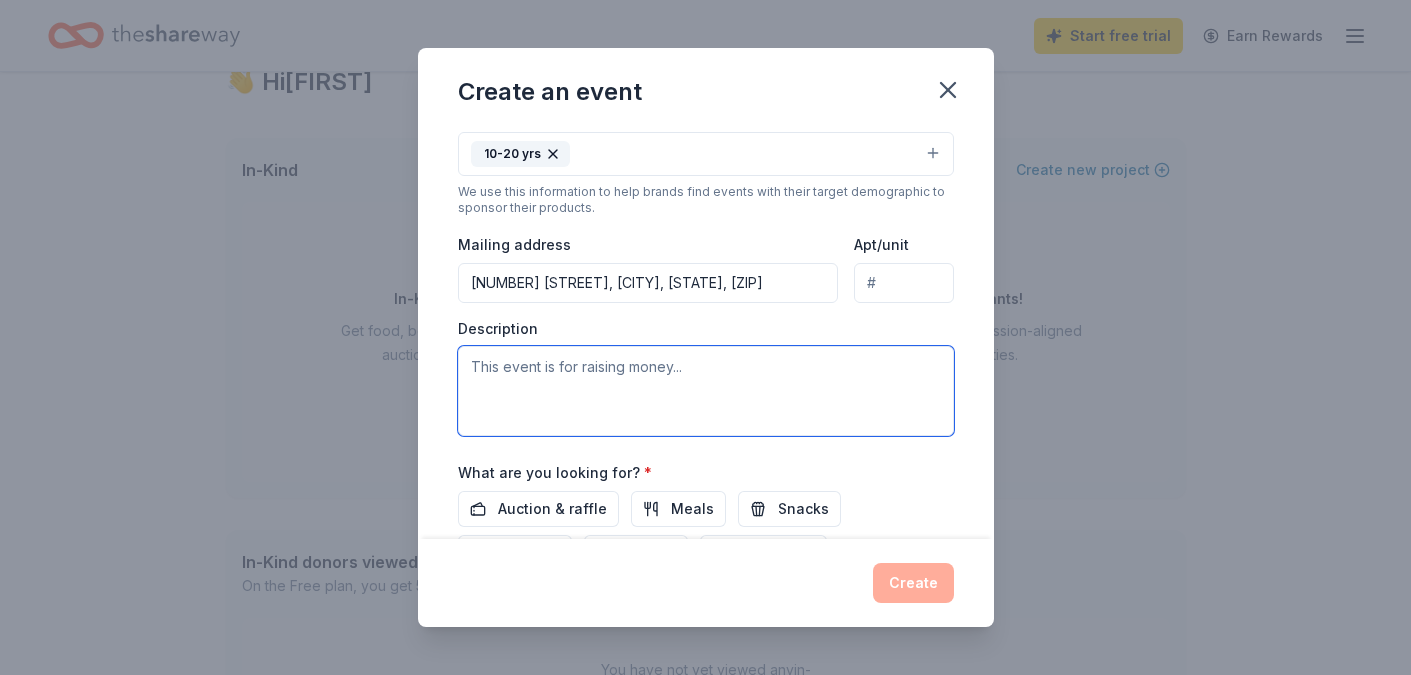 click at bounding box center (706, 391) 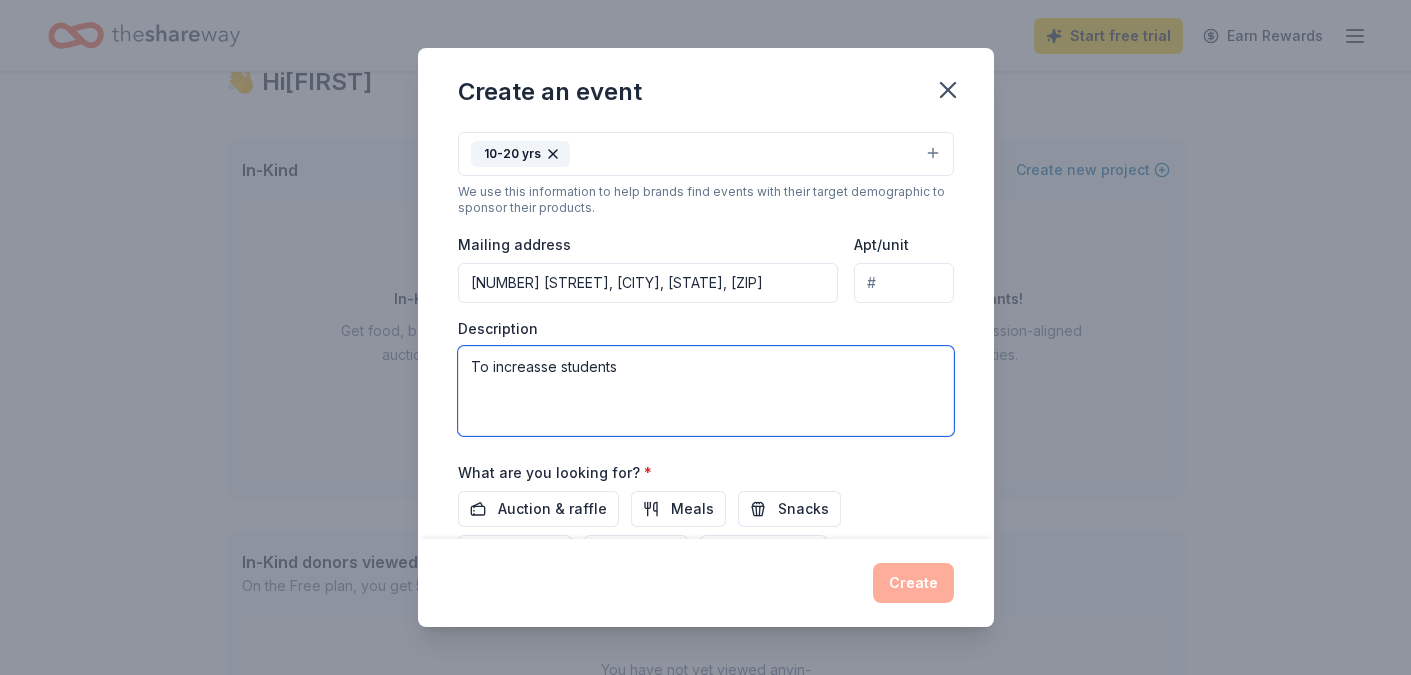 click on "To increasse students" at bounding box center [706, 391] 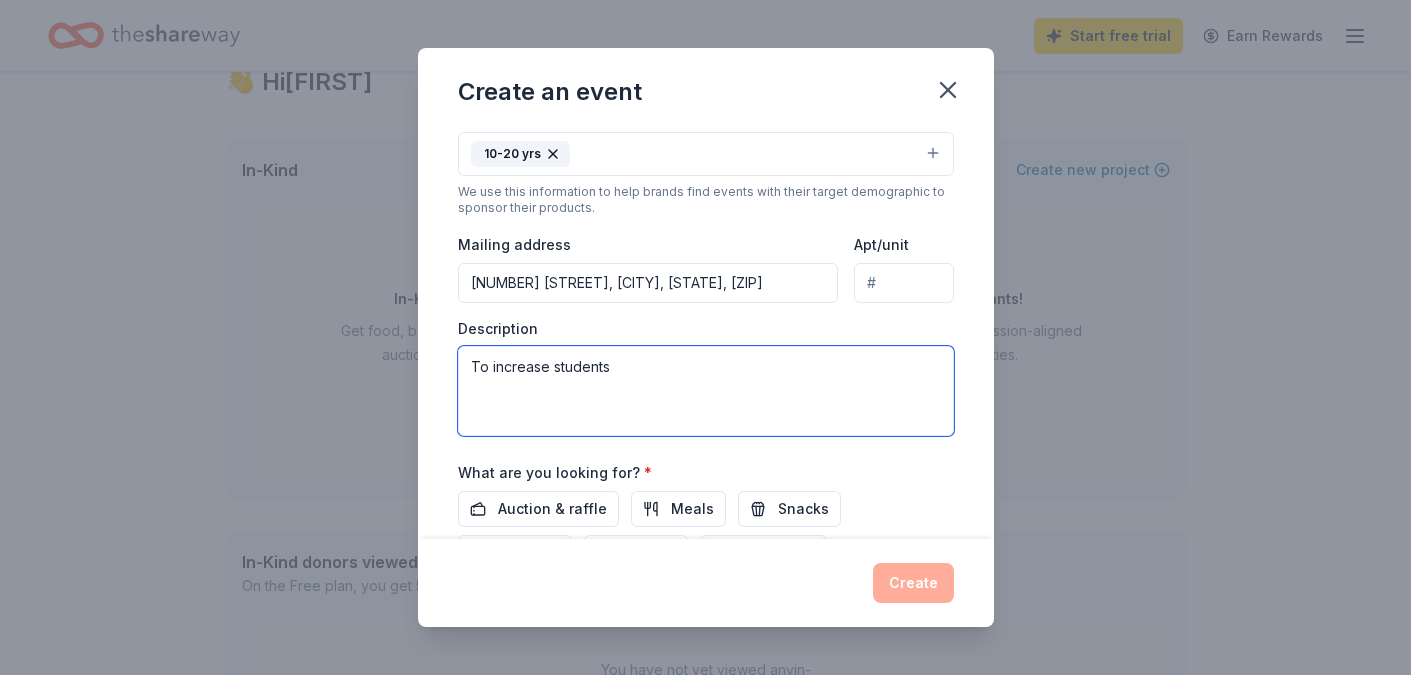 click on "To increase students" at bounding box center (706, 391) 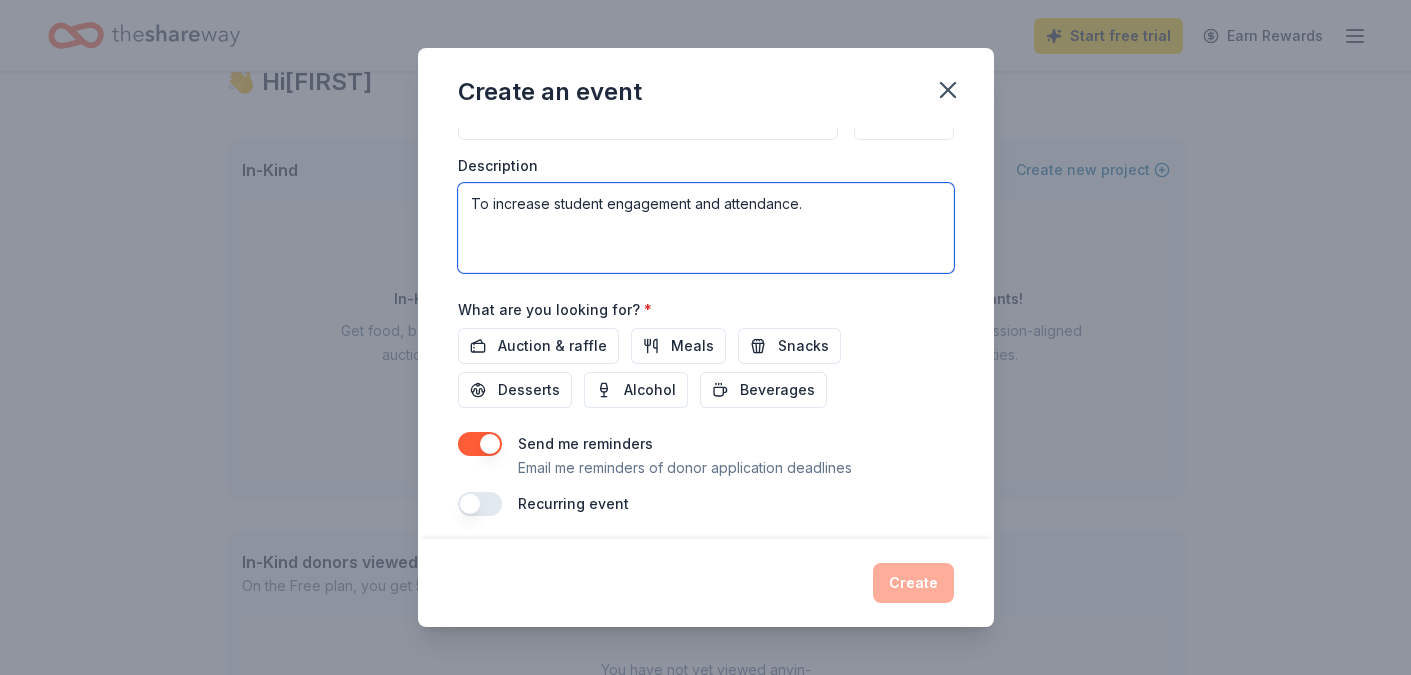 scroll, scrollTop: 549, scrollLeft: 0, axis: vertical 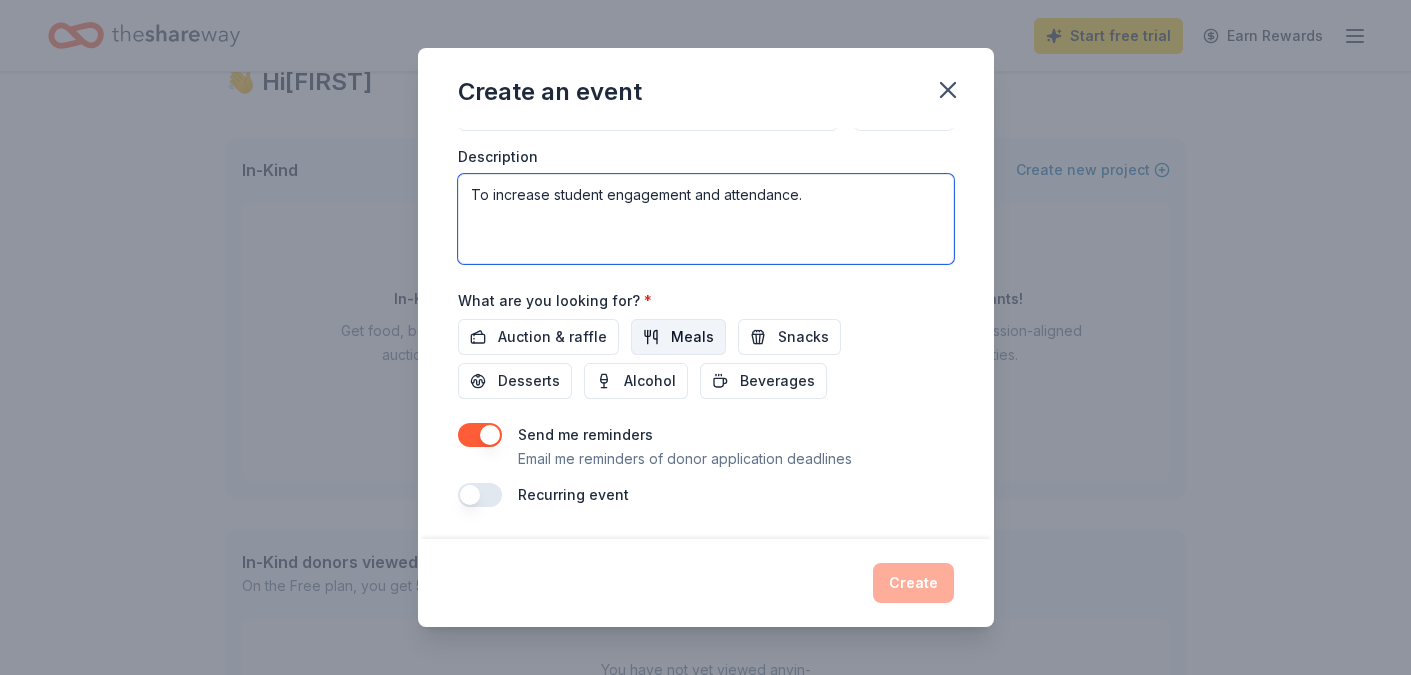 type on "To increase student engagement and attendance." 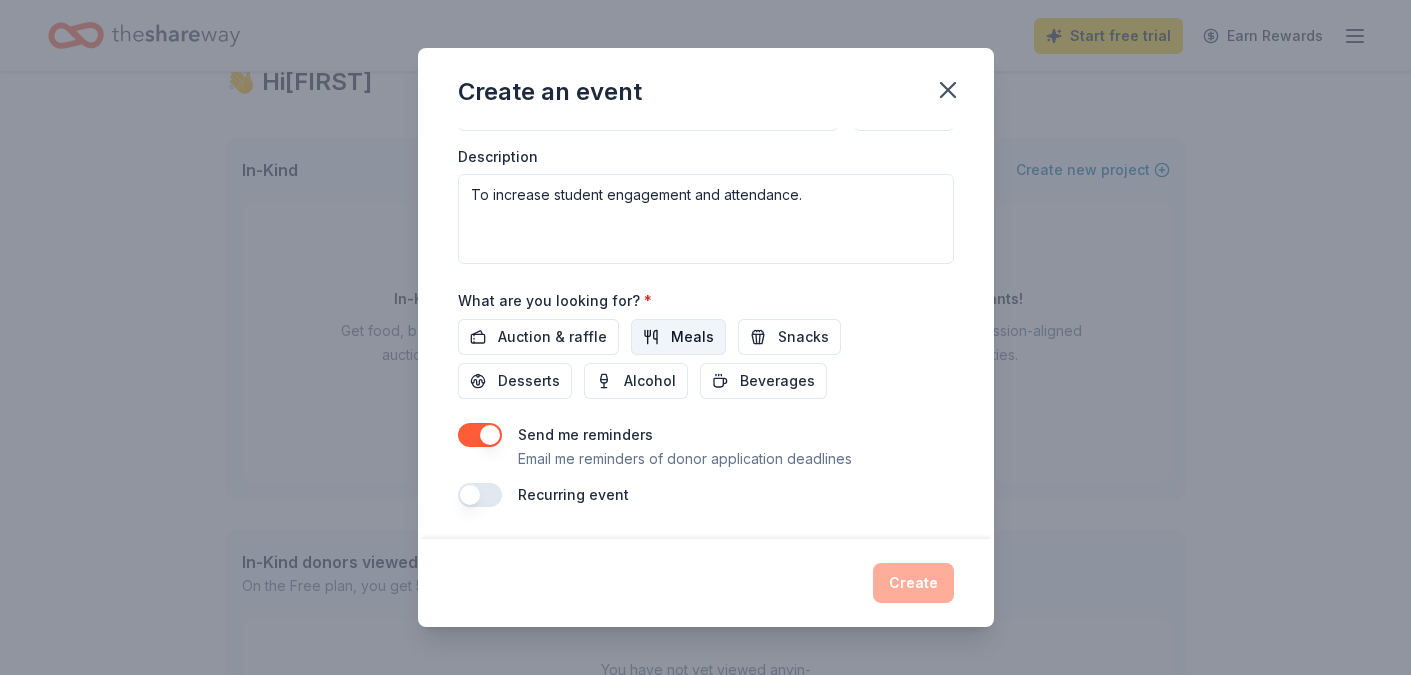 click on "Meals" at bounding box center [692, 337] 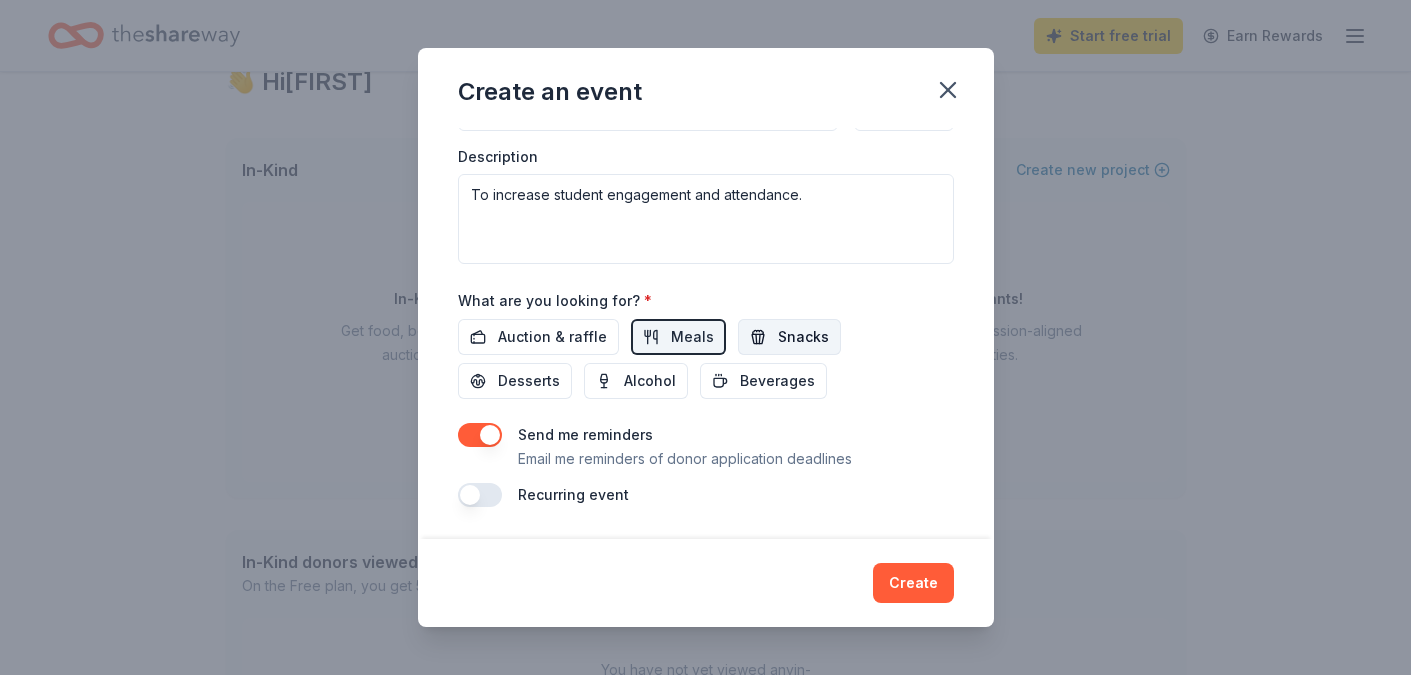 click on "Snacks" at bounding box center [803, 337] 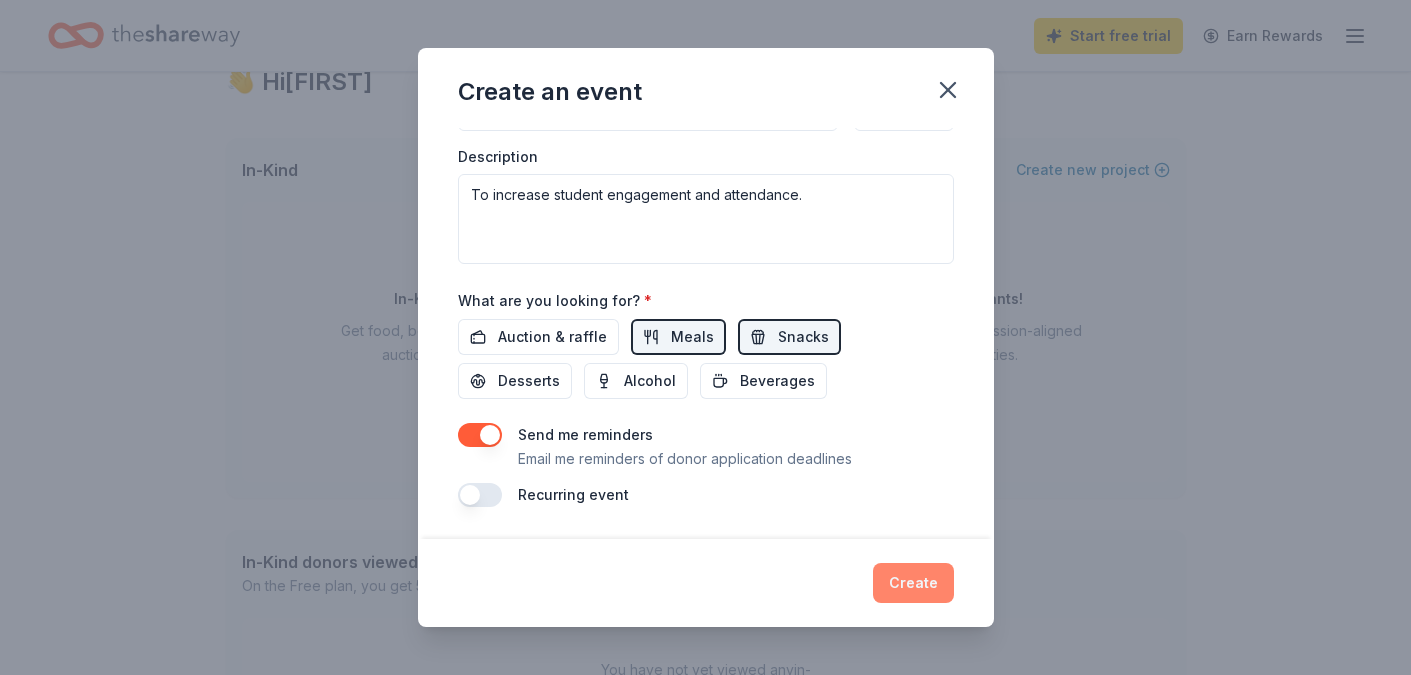 click on "Create" at bounding box center (913, 583) 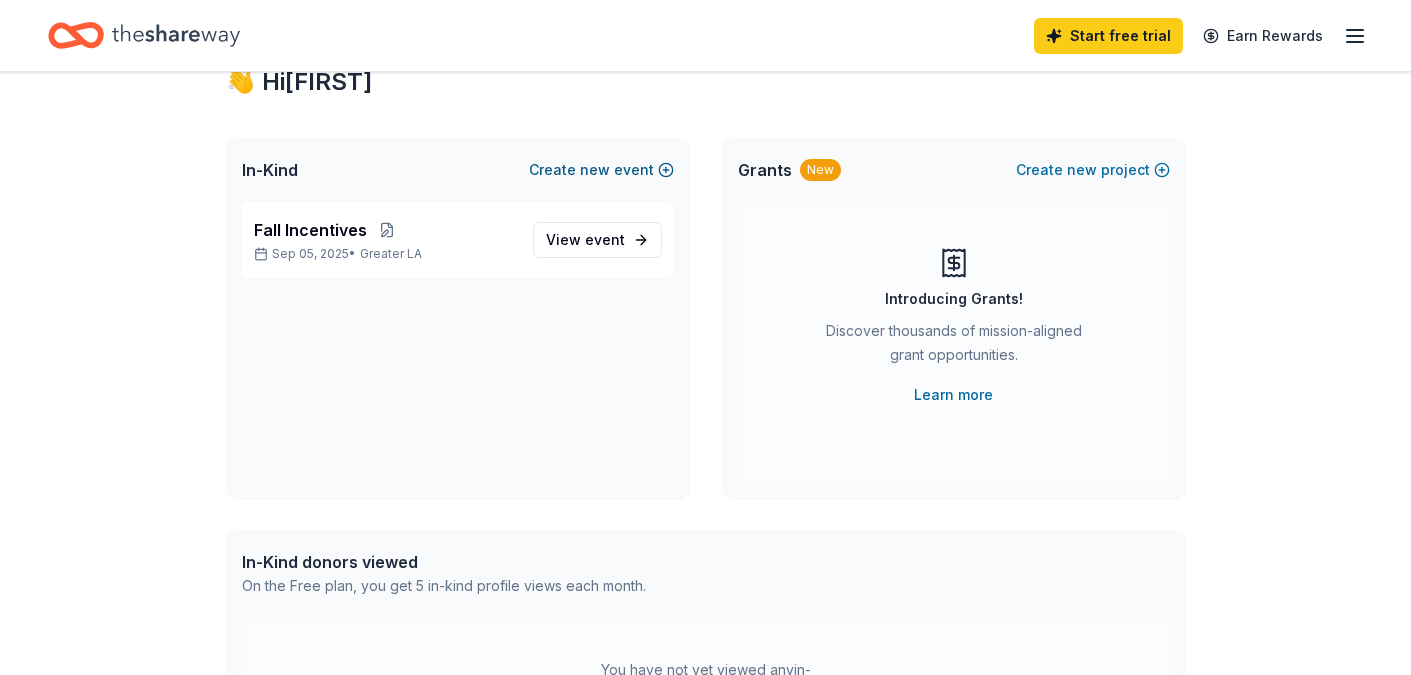 scroll, scrollTop: 0, scrollLeft: 0, axis: both 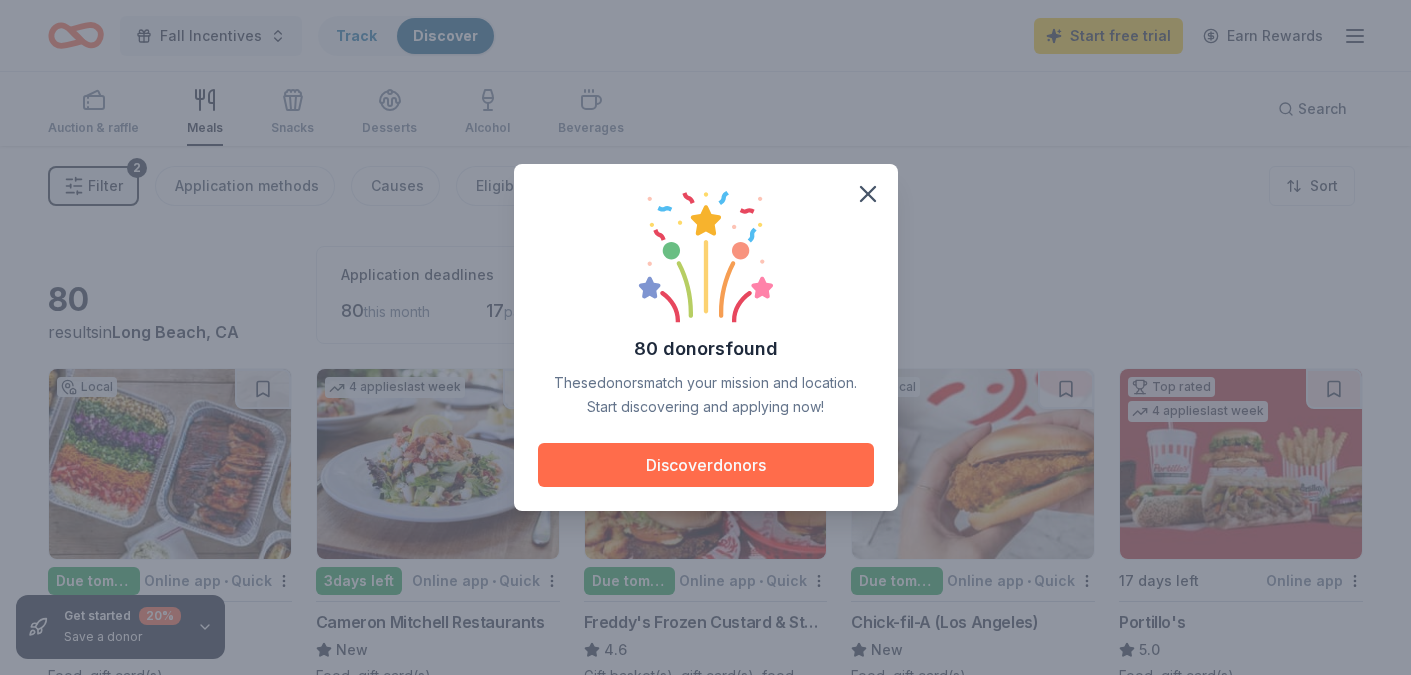 click on "Discover  donors" at bounding box center (706, 465) 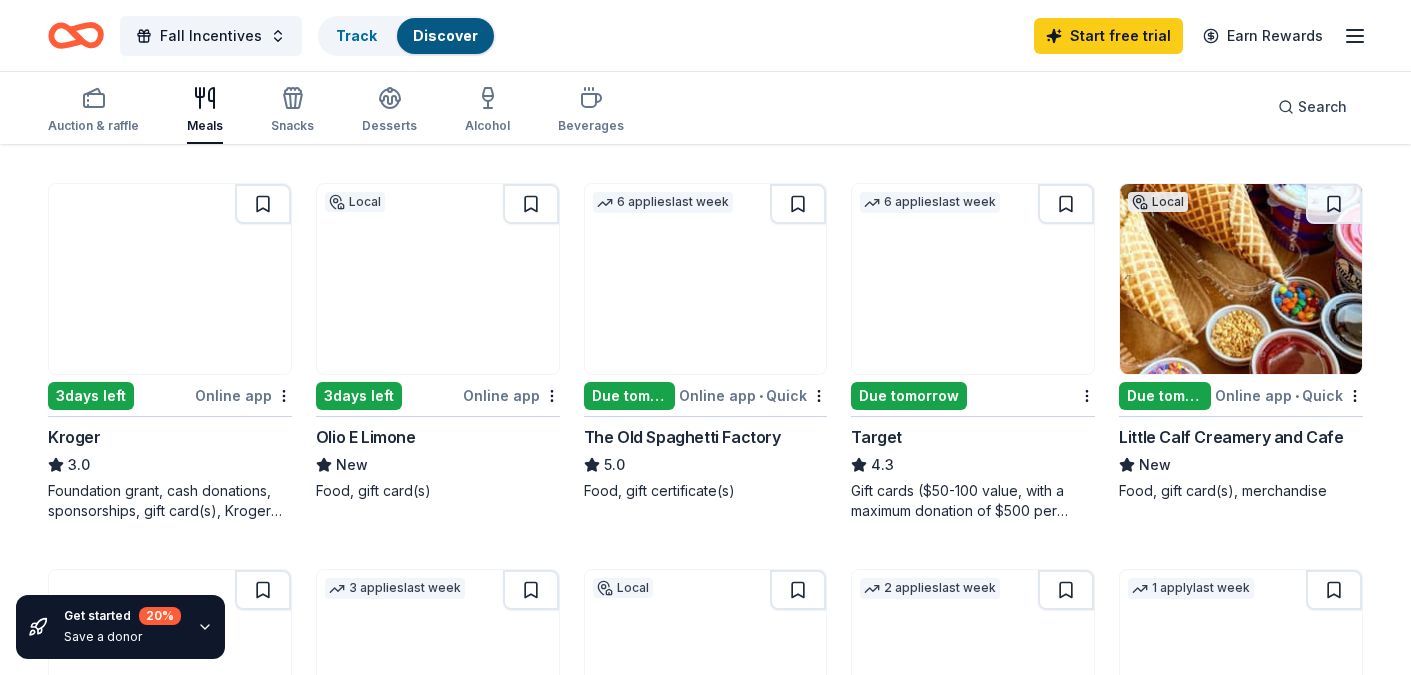 scroll, scrollTop: 544, scrollLeft: 0, axis: vertical 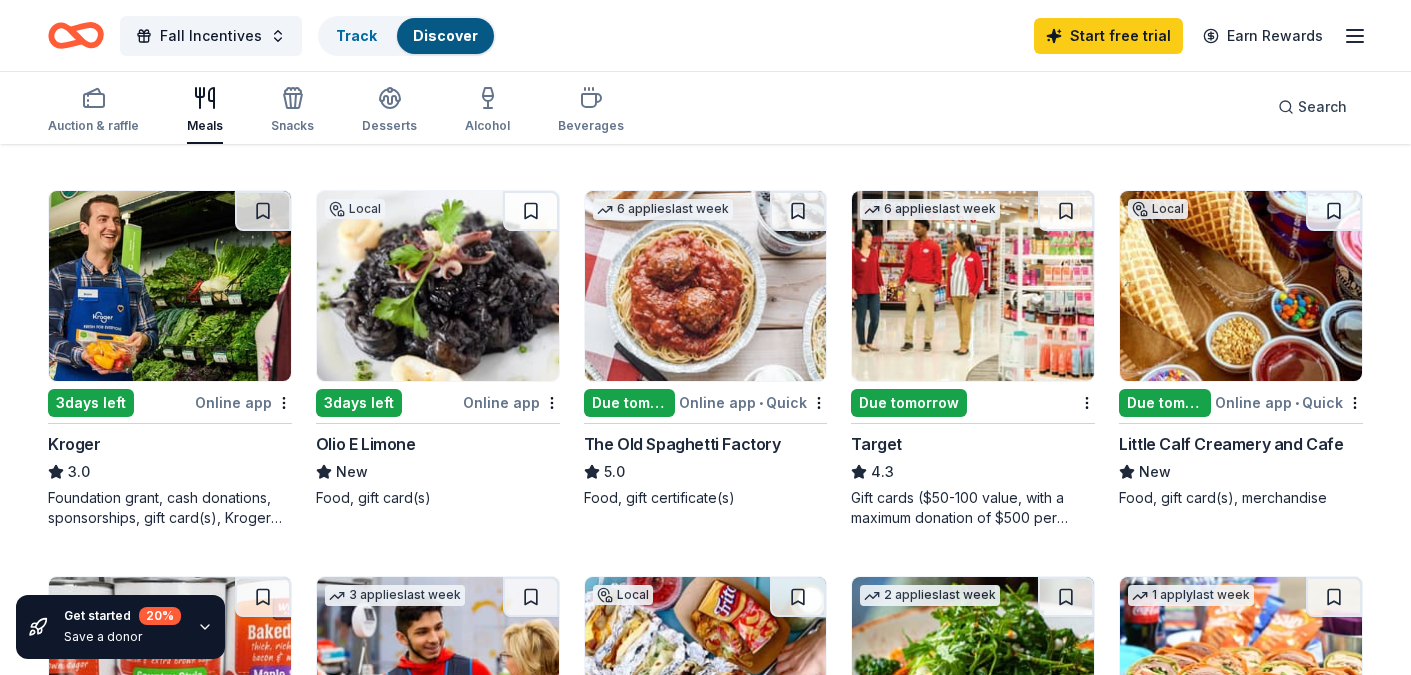 click at bounding box center [973, 286] 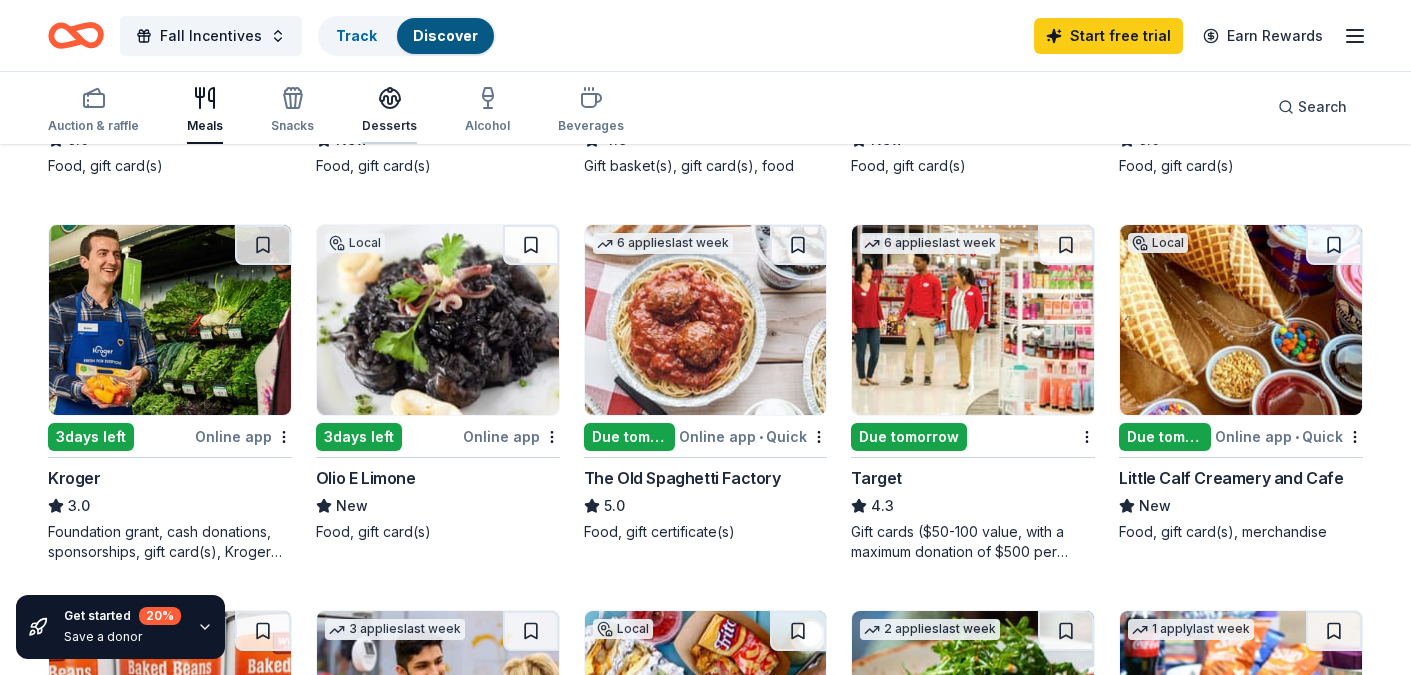 scroll, scrollTop: 507, scrollLeft: 0, axis: vertical 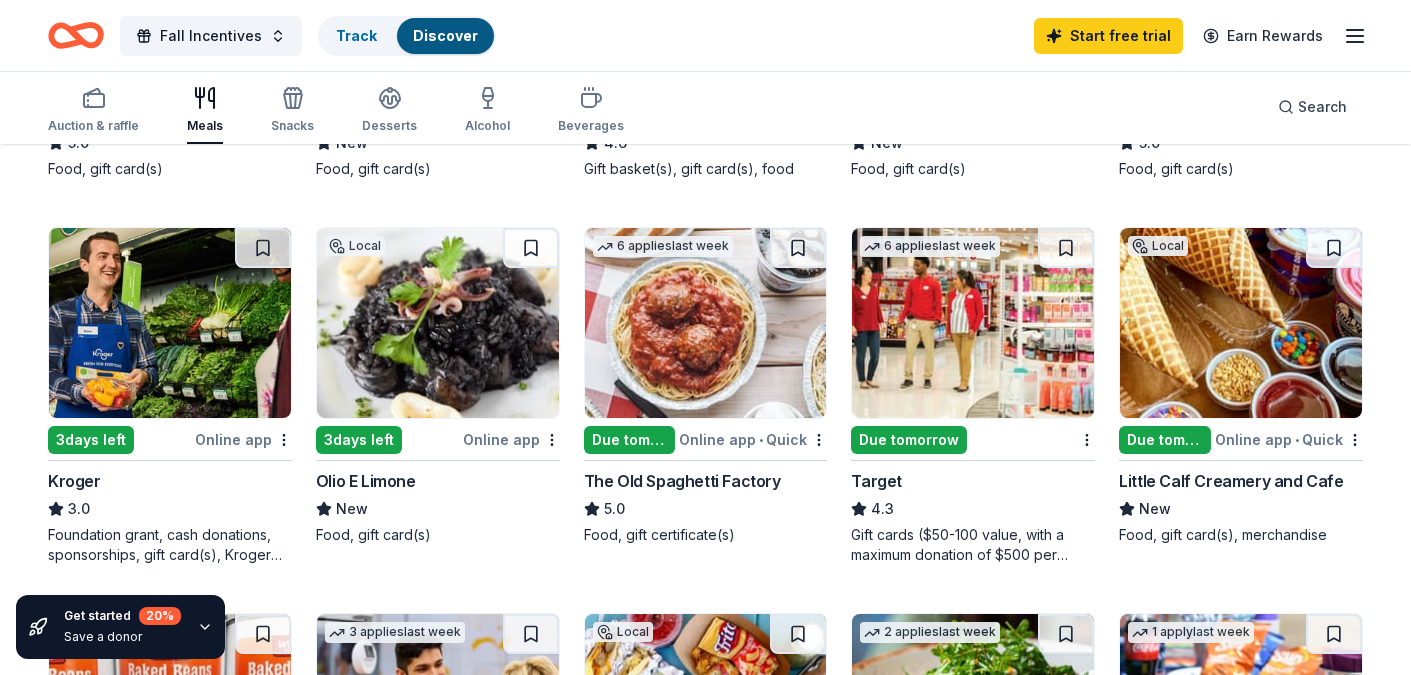 click at bounding box center [170, 323] 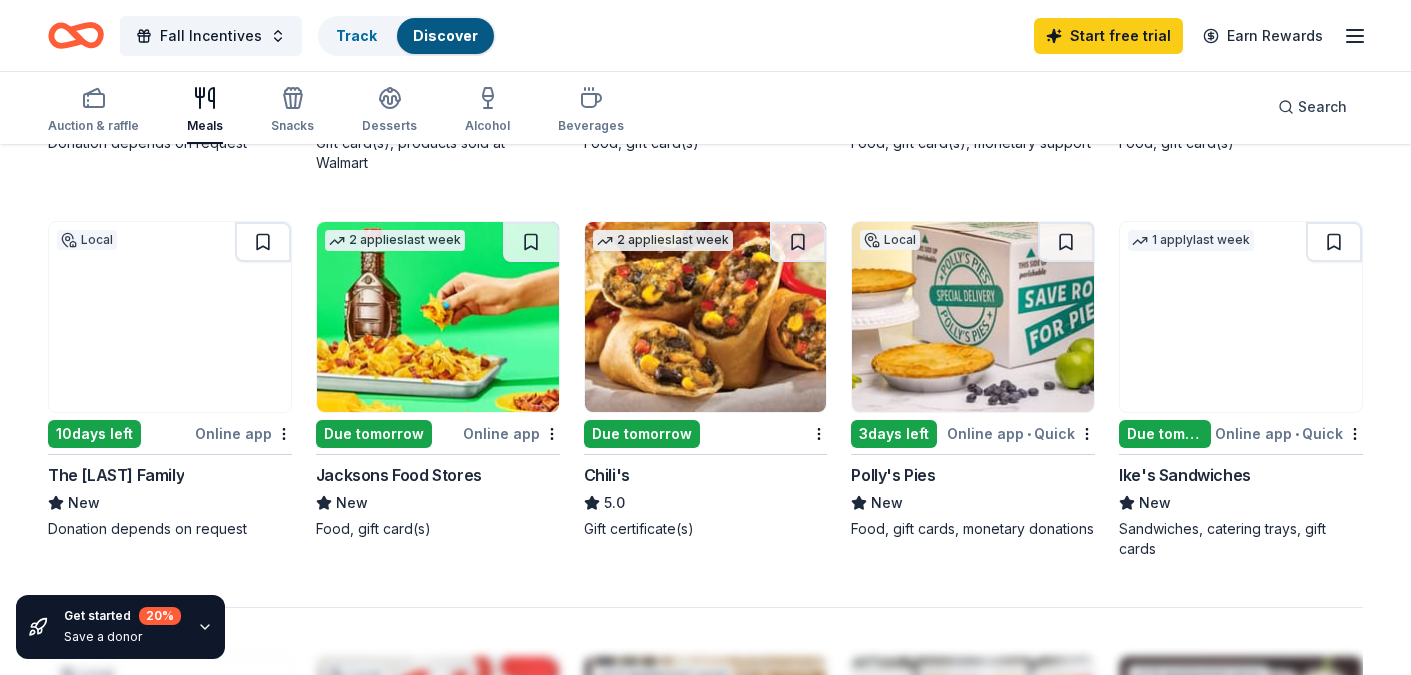 scroll, scrollTop: 1287, scrollLeft: 0, axis: vertical 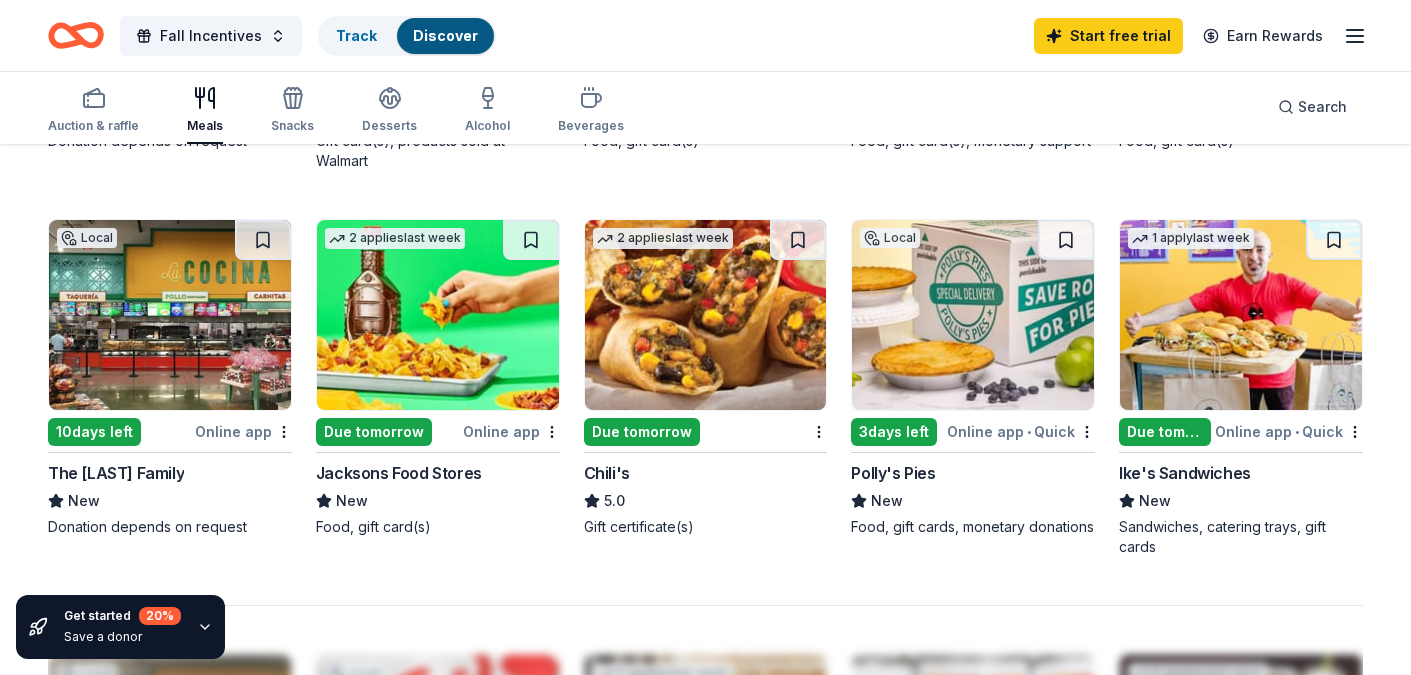 click at bounding box center (170, 315) 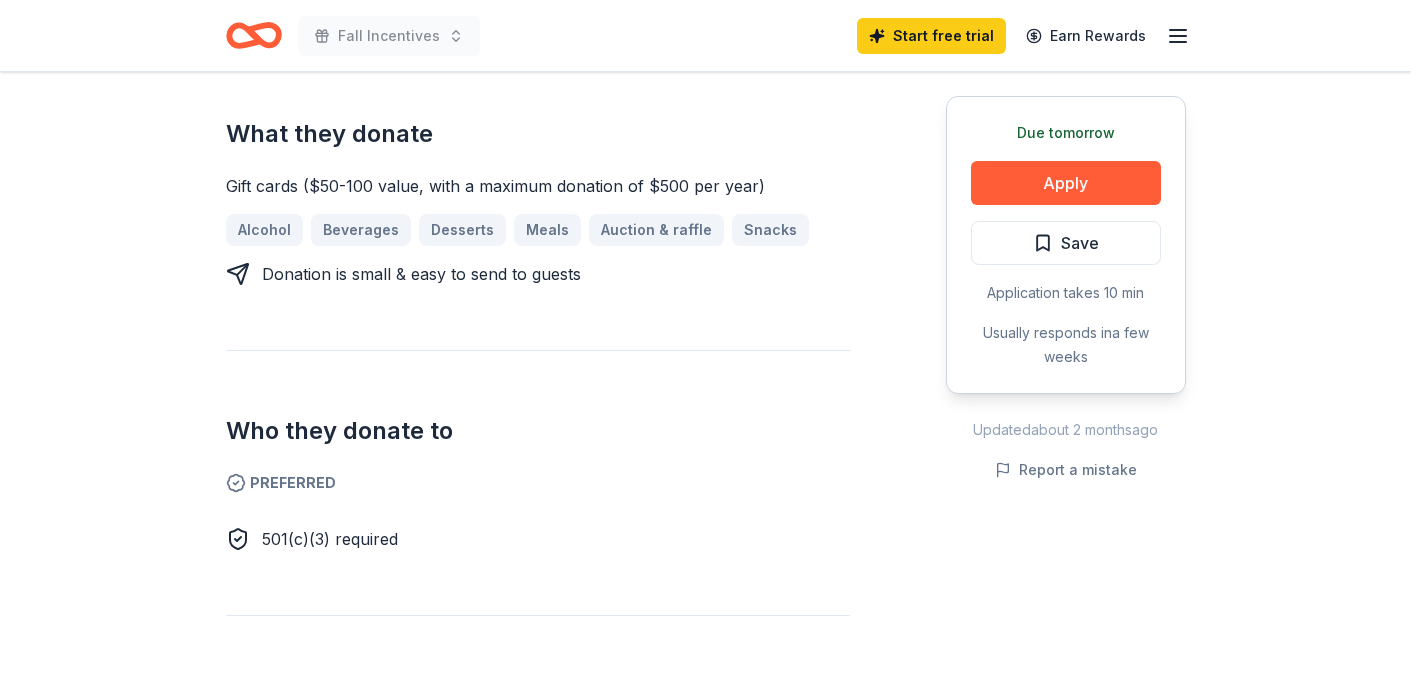 scroll, scrollTop: 754, scrollLeft: 0, axis: vertical 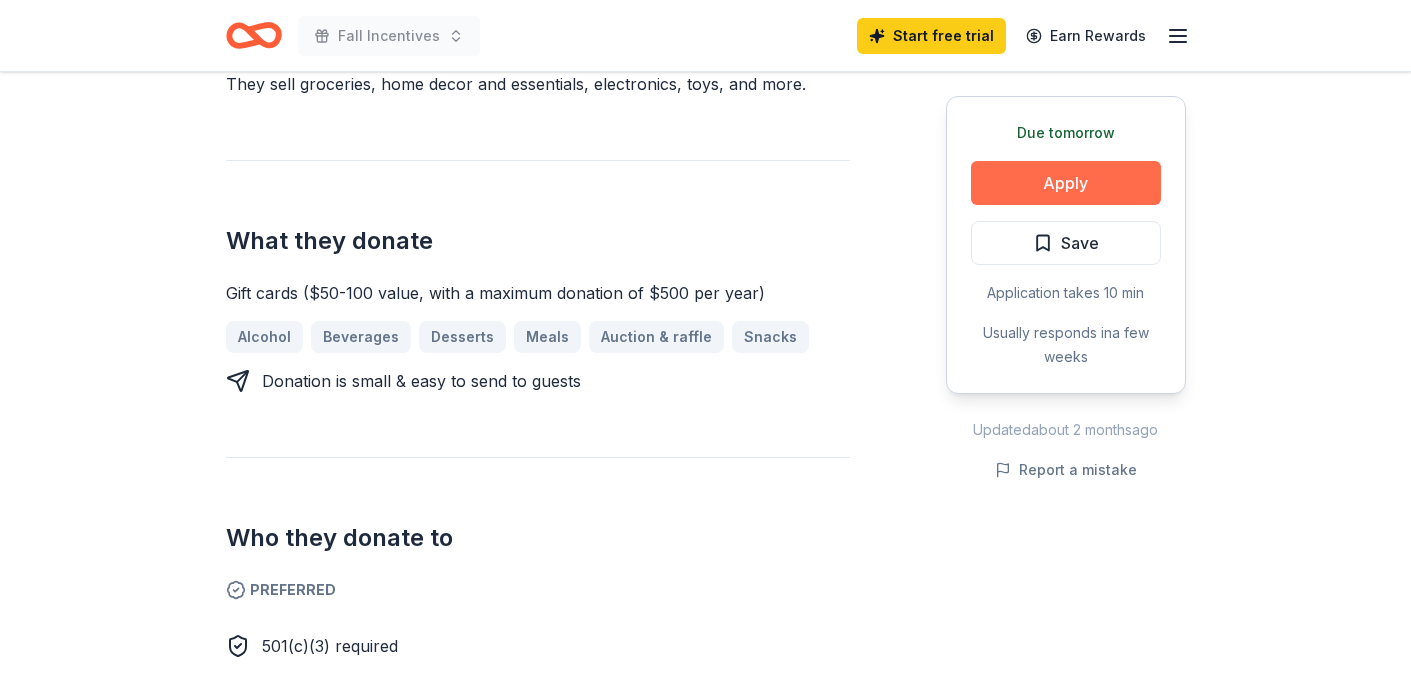 click on "Apply" at bounding box center [1066, 183] 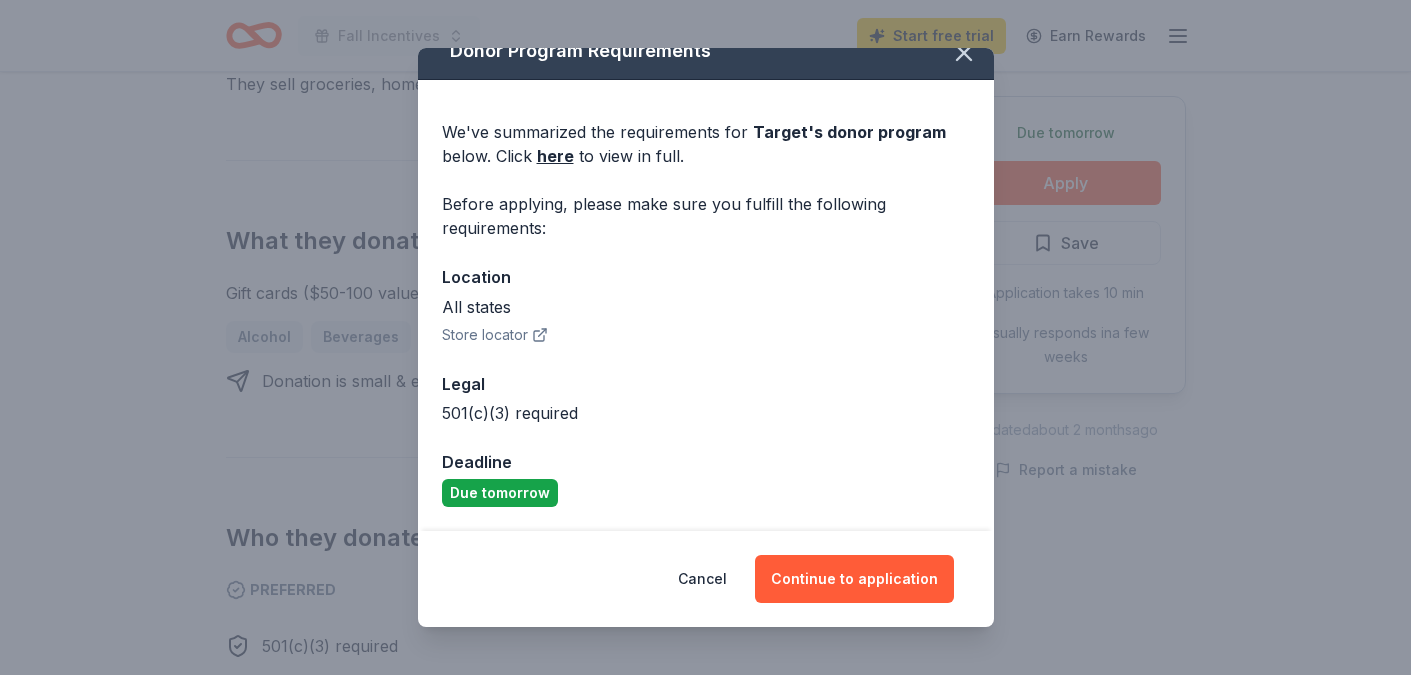scroll, scrollTop: 0, scrollLeft: 0, axis: both 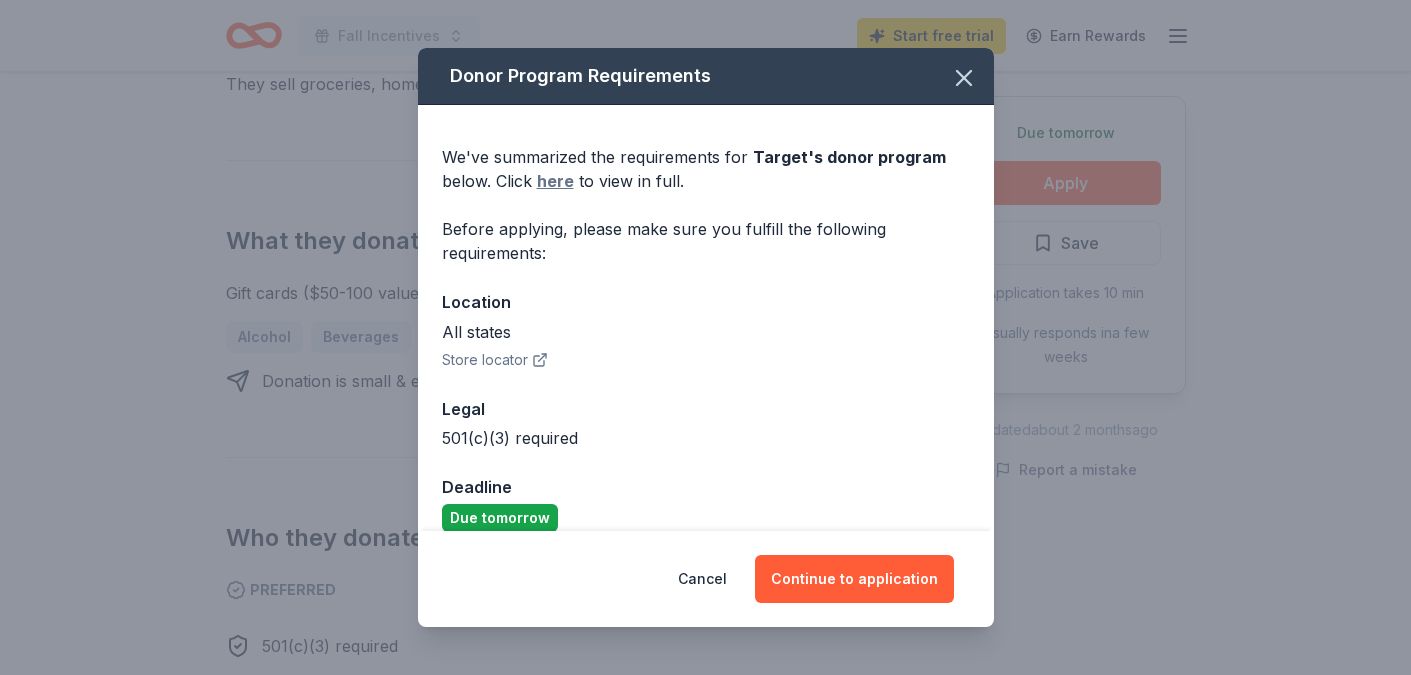 click on "here" at bounding box center [555, 181] 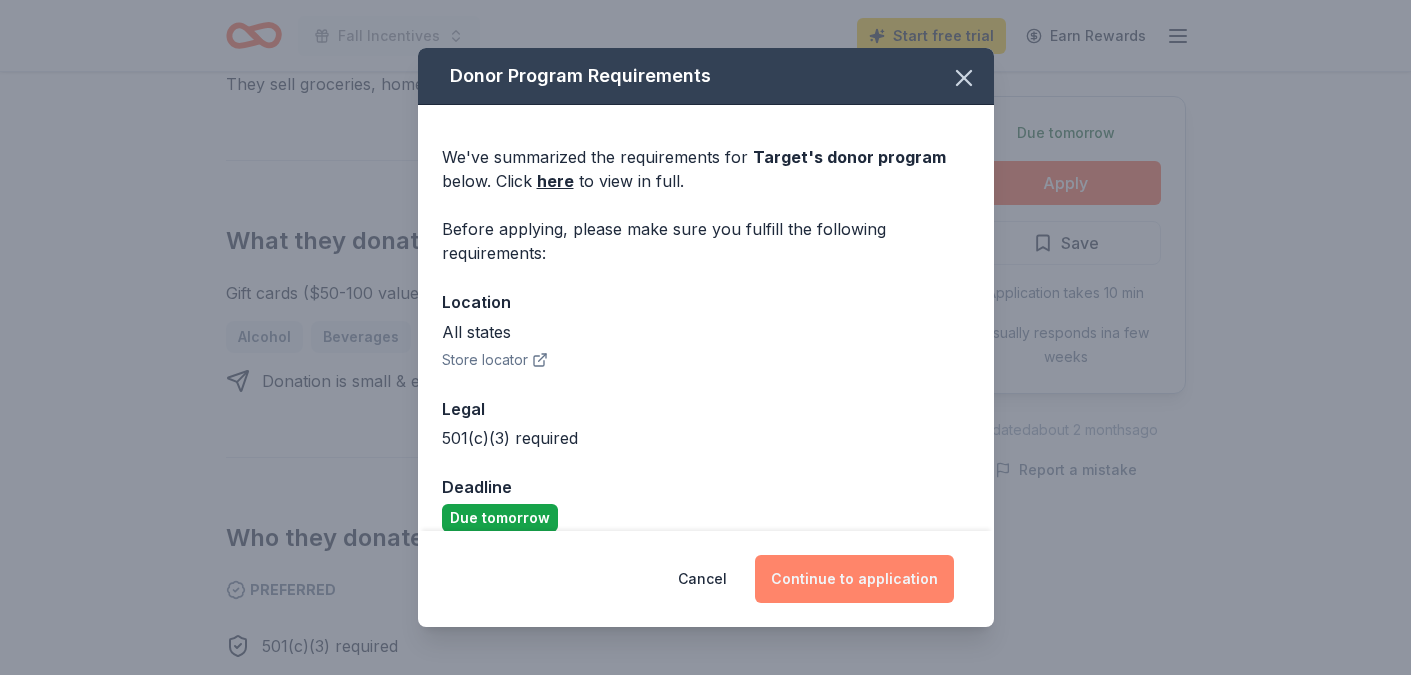 click on "Continue to application" at bounding box center (854, 579) 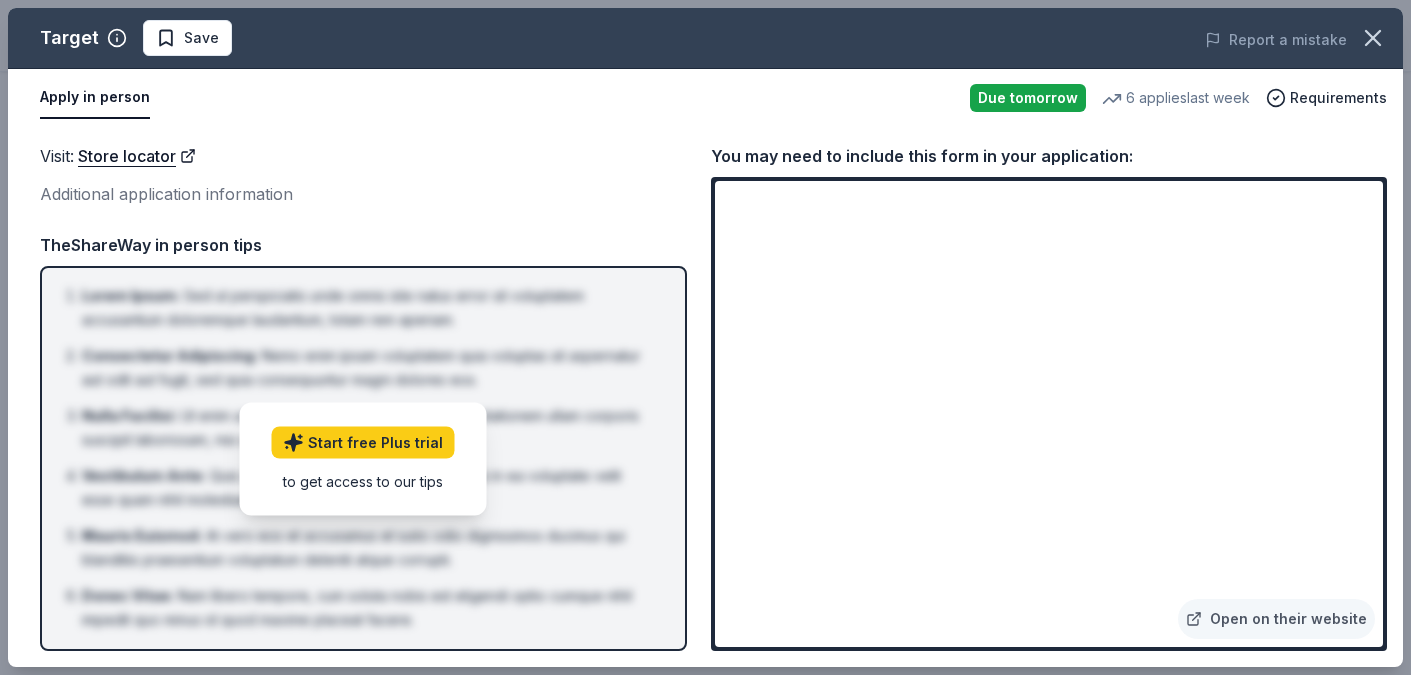 click on "Visit : Store locator Additional application information   Visit : Store locator Additional application information   TheShareWay in person tips Lorem Ipsum :   Sed ut perspiciatis unde omnis iste natus error sit voluptatem accusantium doloremque laudantium, totam rem aperiam. Consectetur Adipiscing :   Nemo enim ipsam voluptatem quia voluptas sit aspernatur aut odit aut fugit, sed quia consequuntur magni dolores eos. Nulla Facilisi :   Ut enim ad minima veniam, quis nostrum exercitationem ullam corporis suscipit laboriosam, nisi ut aliquid ex ea commodi. Vestibulum Ante :   Quis autem vel eum iure reprehenderit qui in ea voluptate velit esse quam nihil molestiae consequatur, vel illum qui dolorem. Mauris Euismod :   At vero eos et accusamus et iusto odio dignissimos ducimus qui blanditiis praesentium voluptatum deleniti atque corrupti. Donec Vitae :   Nam libero tempore, cum soluta nobis est eligendi optio cumque nihil impedit quo minus id quod maxime placeat facere. Start free Plus trial" at bounding box center (705, 397) 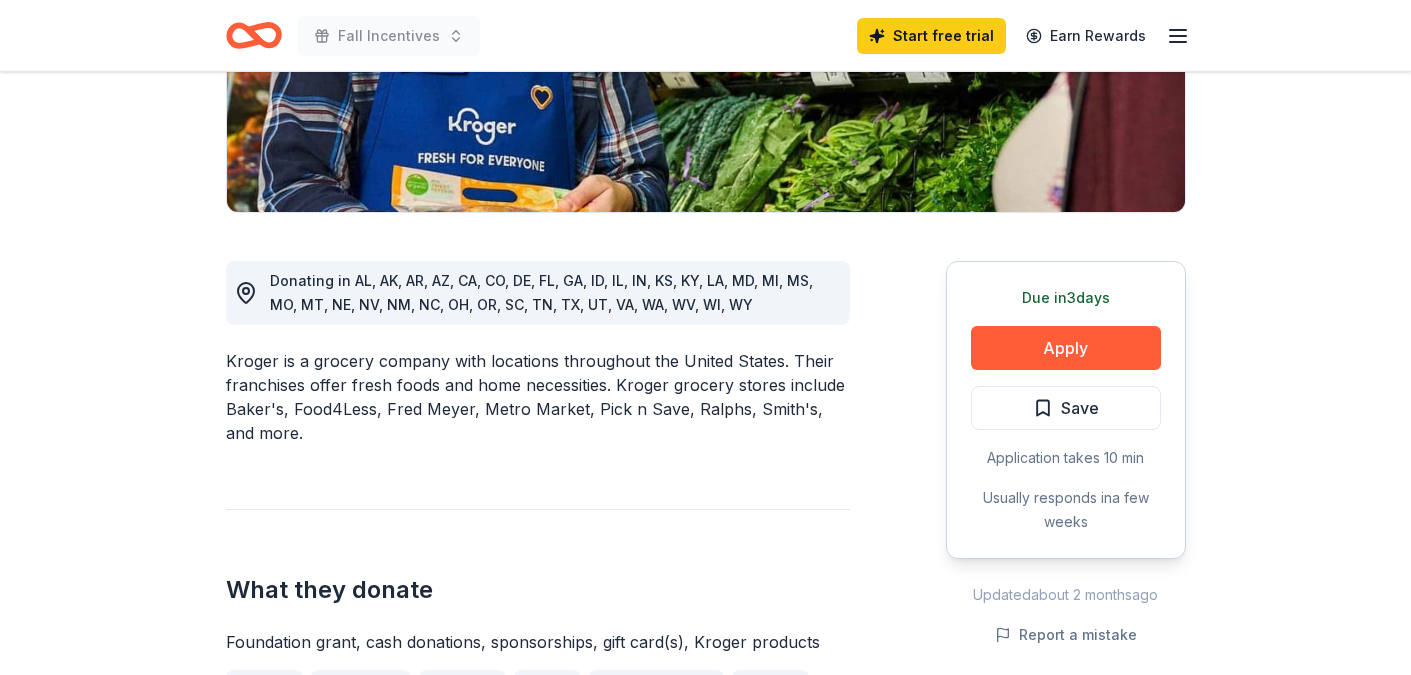 scroll, scrollTop: 412, scrollLeft: 0, axis: vertical 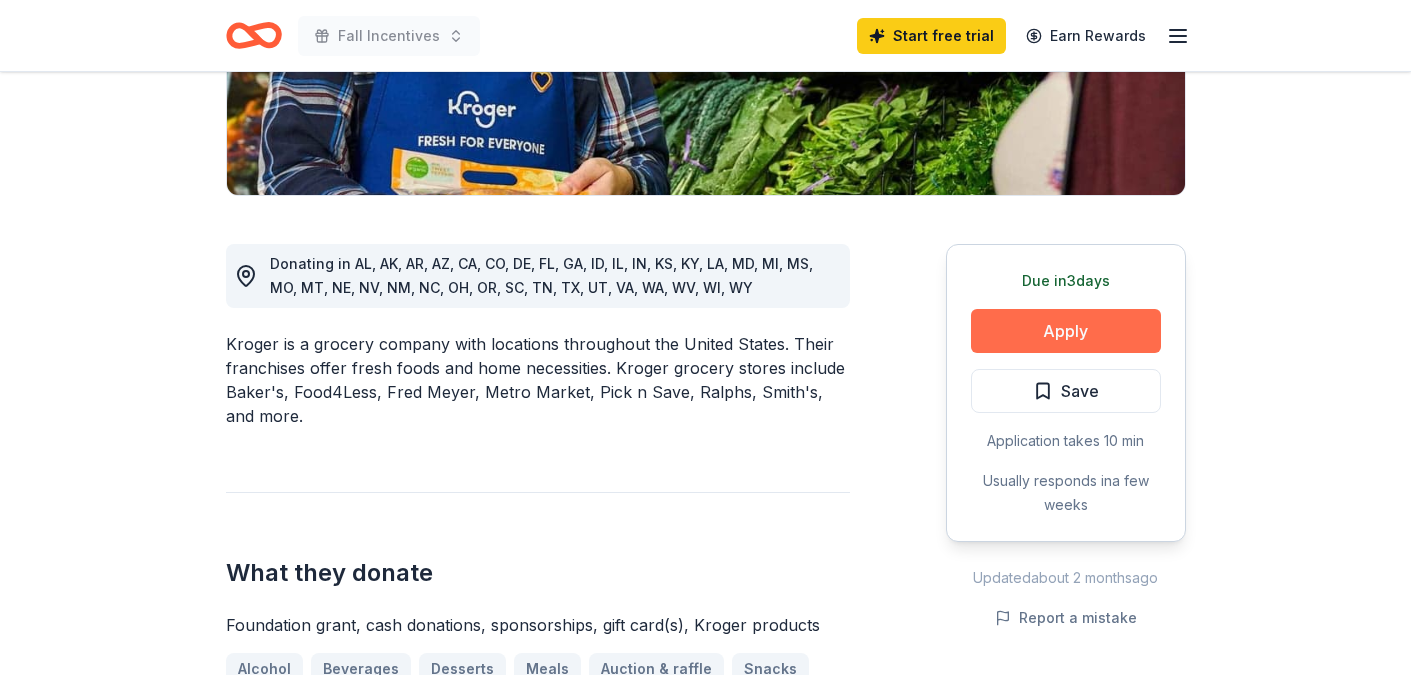 click on "Apply" at bounding box center [1066, 331] 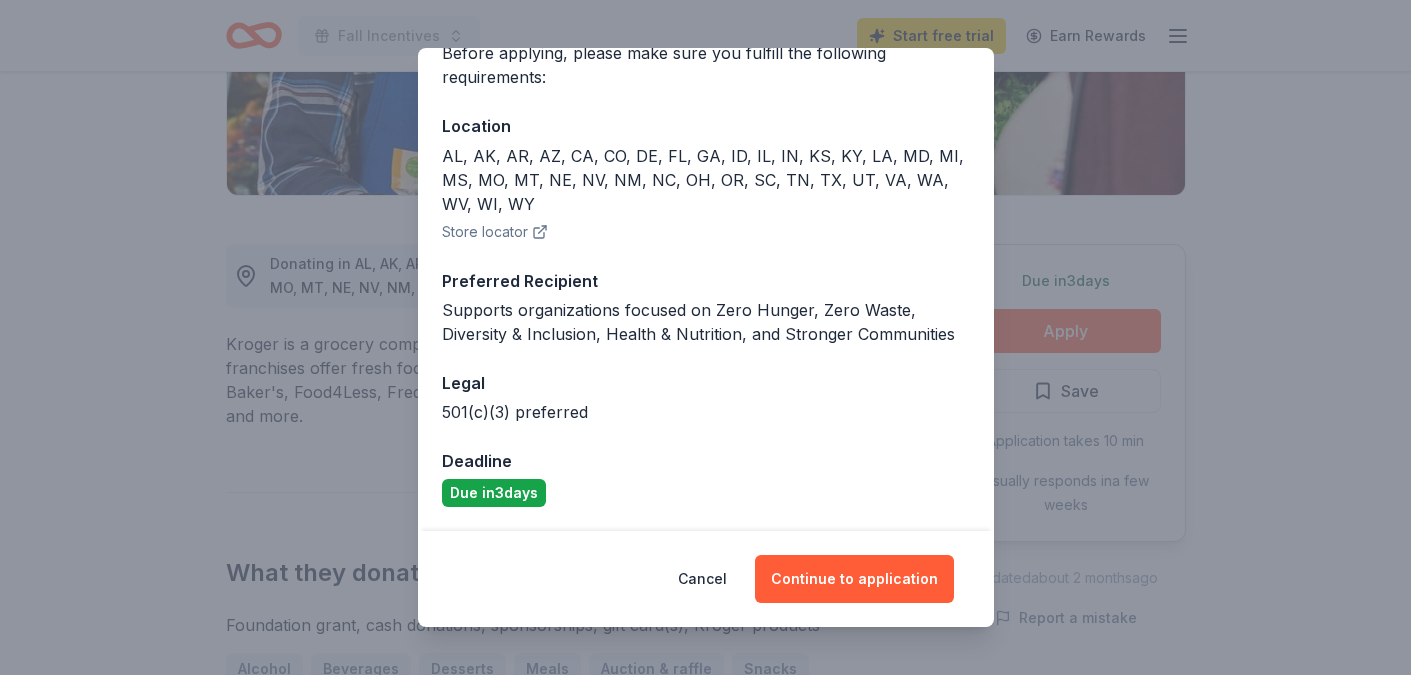 scroll, scrollTop: 175, scrollLeft: 0, axis: vertical 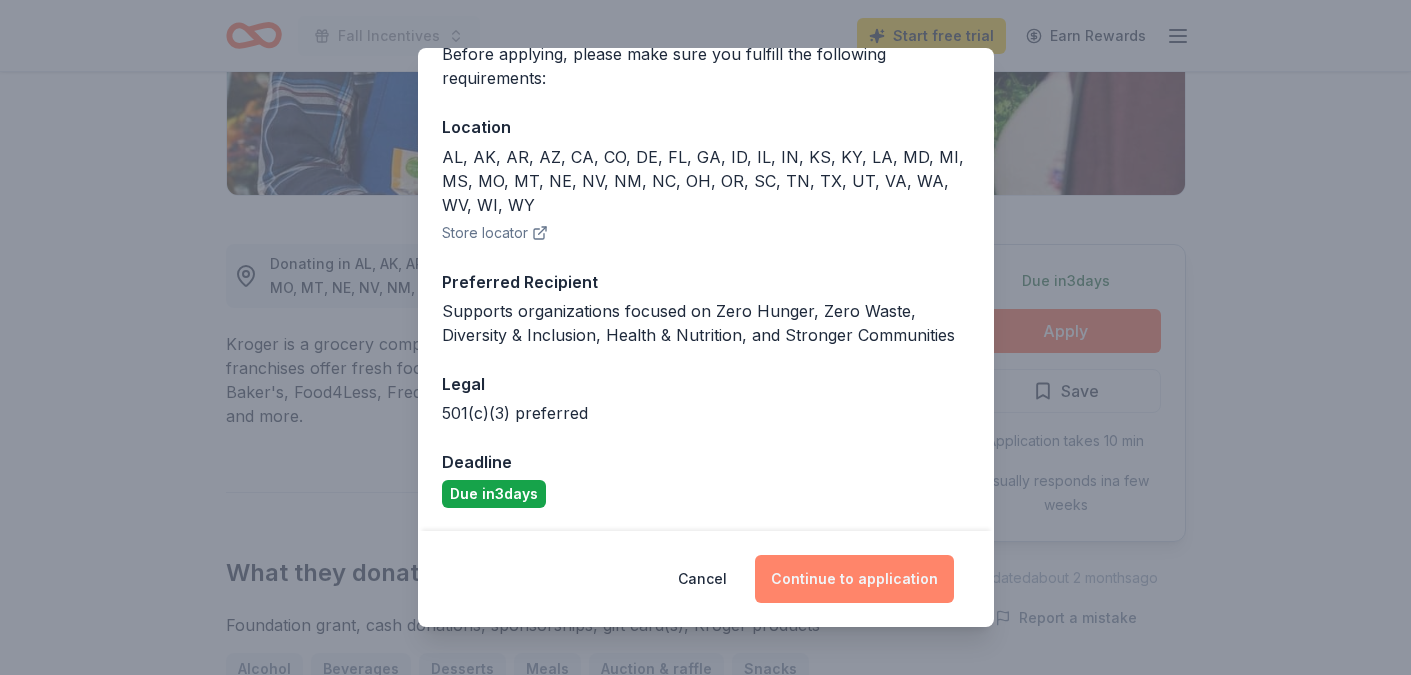 click on "Continue to application" at bounding box center [854, 579] 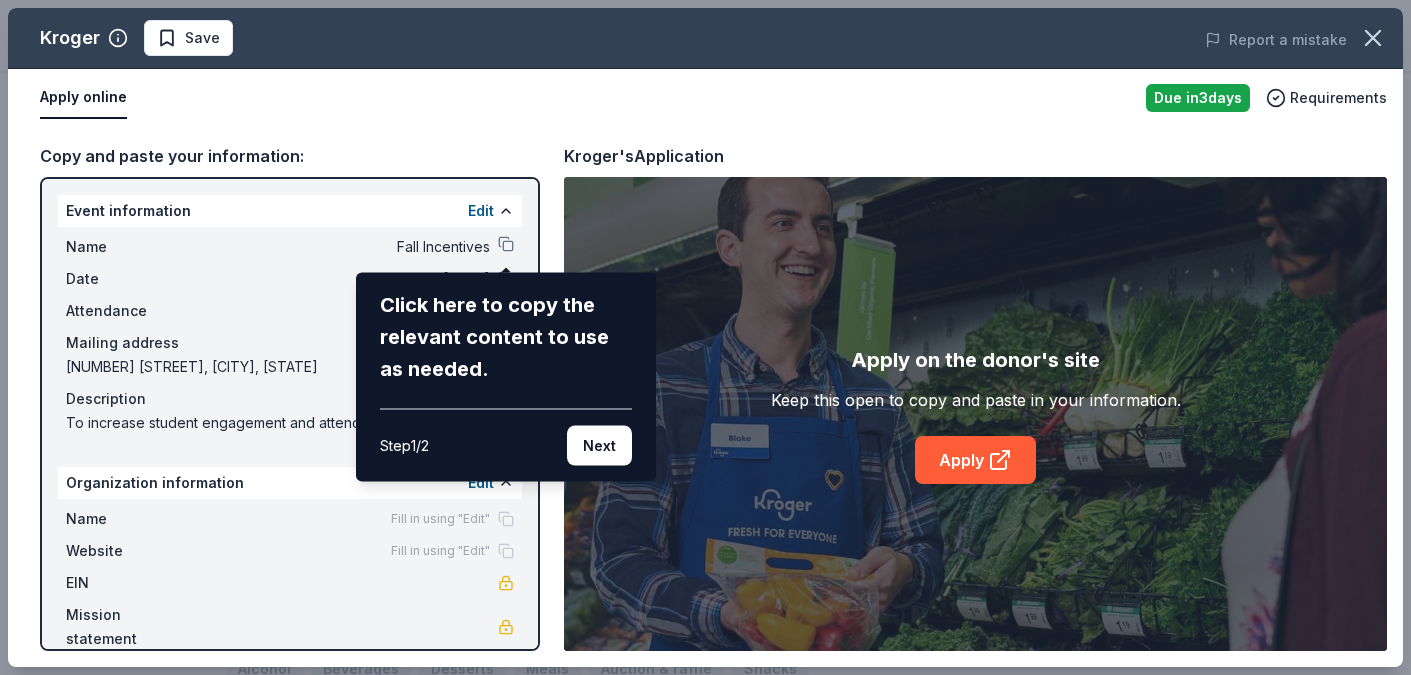 click on "Kroger Save Report a mistake Apply online Due in  3  days Requirements Copy and paste your information: Event information Edit Name Fall Incentives Click here to copy the relevant content to use as needed. Step  1 / 2 Next Date [DATE] Attendance 500 Mailing address [NUMBER] [STREET], [CITY], [STATE] Description To increase student engagement and attendance. Organization information Edit Name Fill in using "Edit" Website Fill in using "Edit" EIN Mission statement Kroger's  Application Apply on the donor's site Keep this open to copy and paste in your information. Apply" at bounding box center [705, 337] 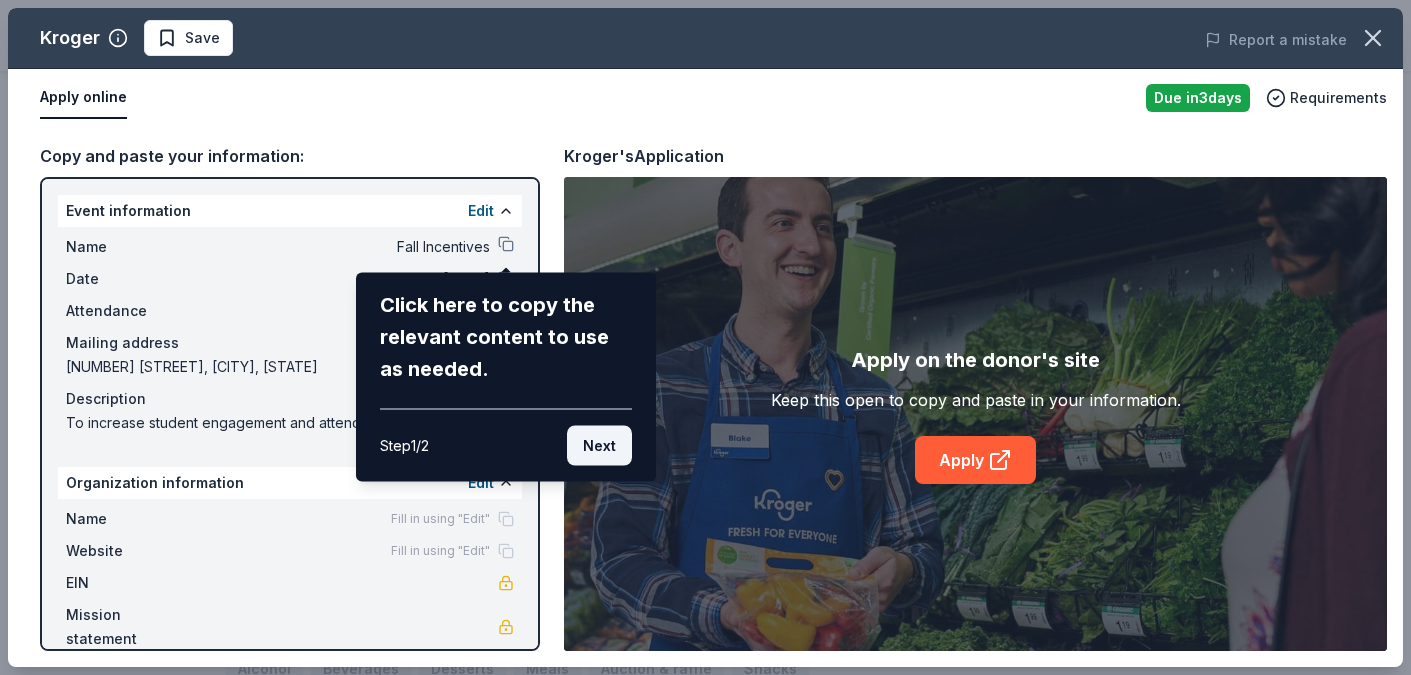click on "Next" at bounding box center [599, 446] 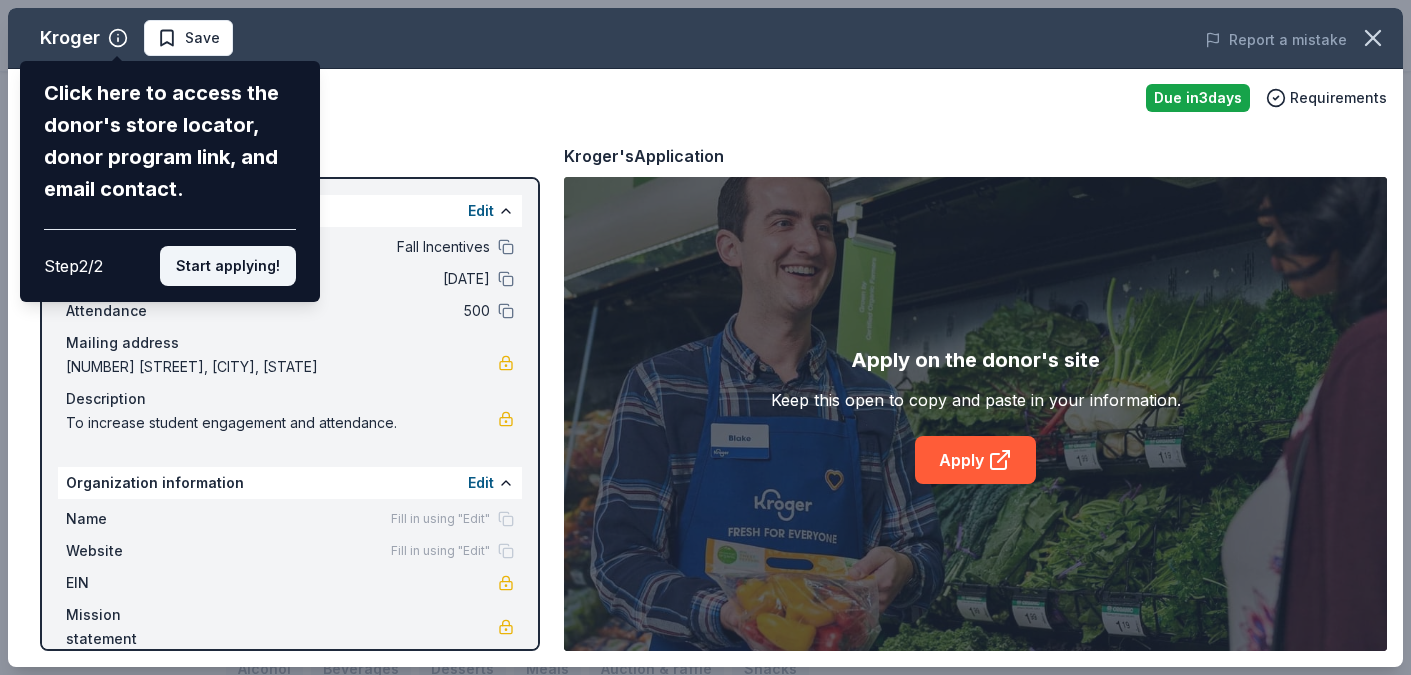 click on "Start applying!" at bounding box center [228, 266] 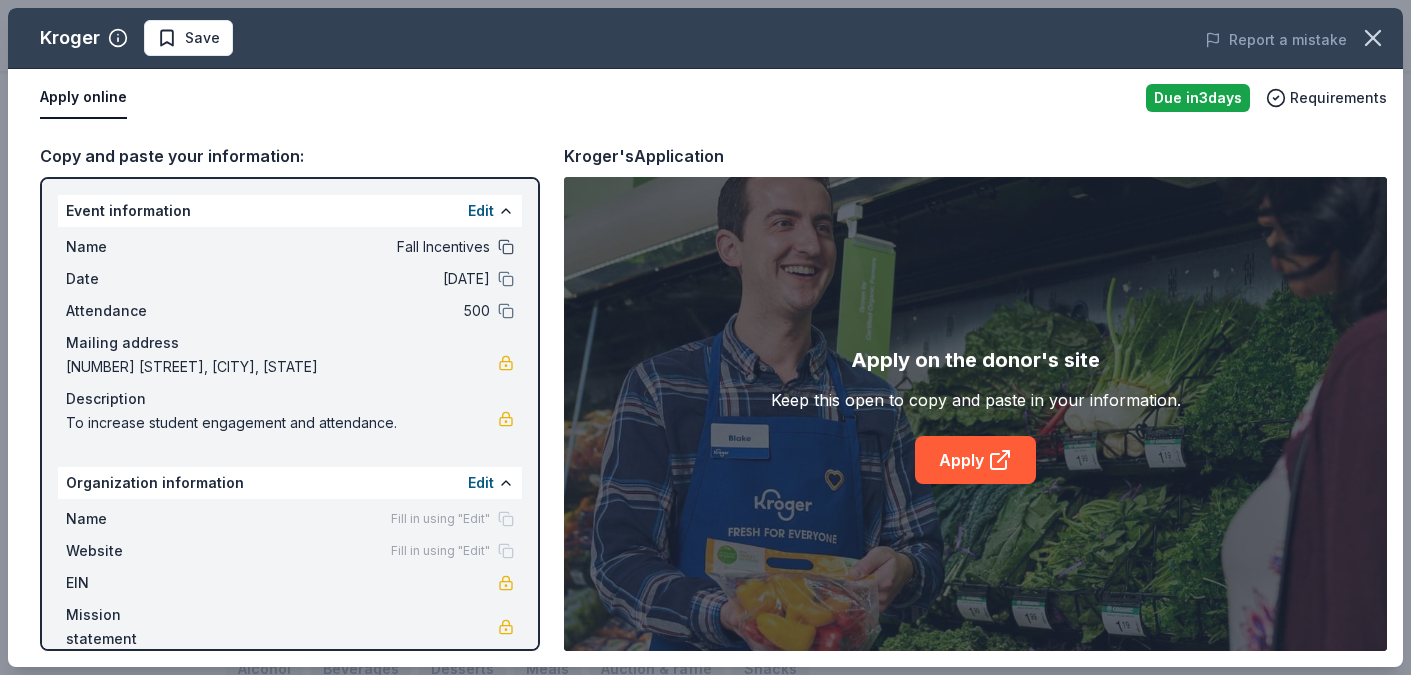click at bounding box center [506, 247] 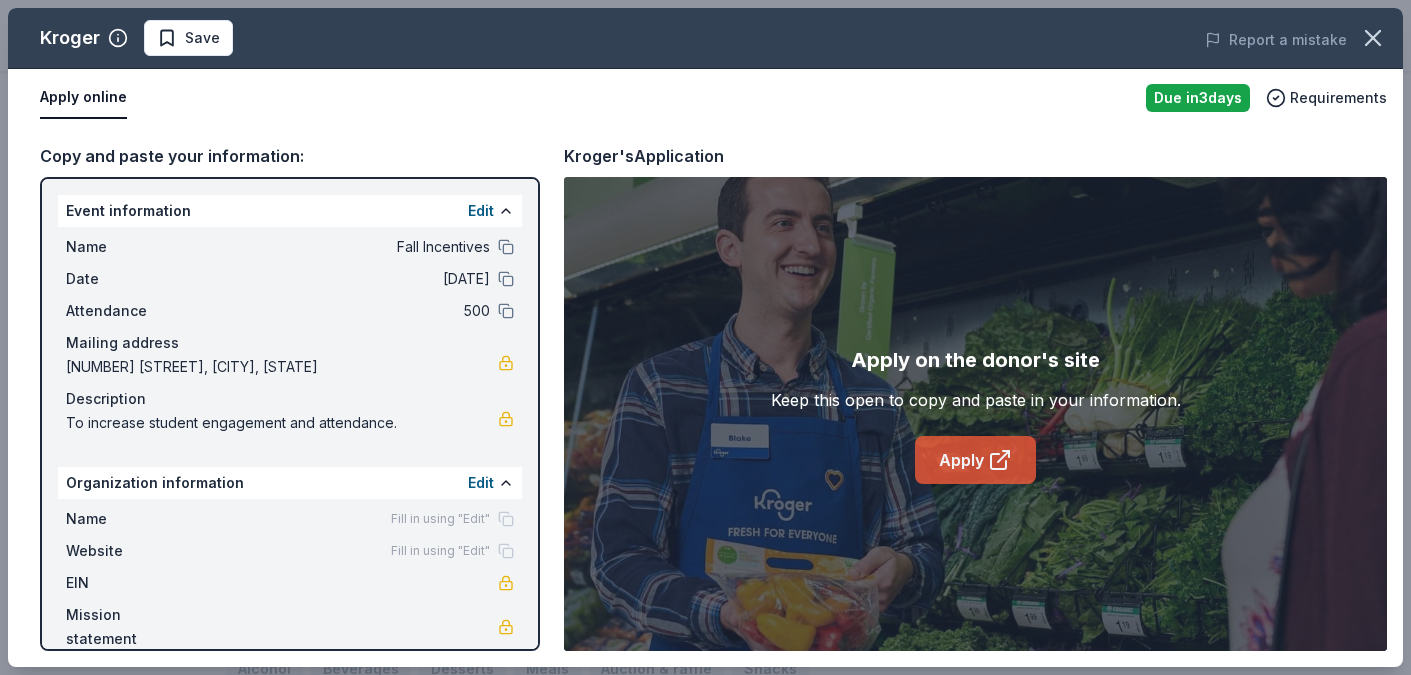 click on "Apply" at bounding box center (975, 460) 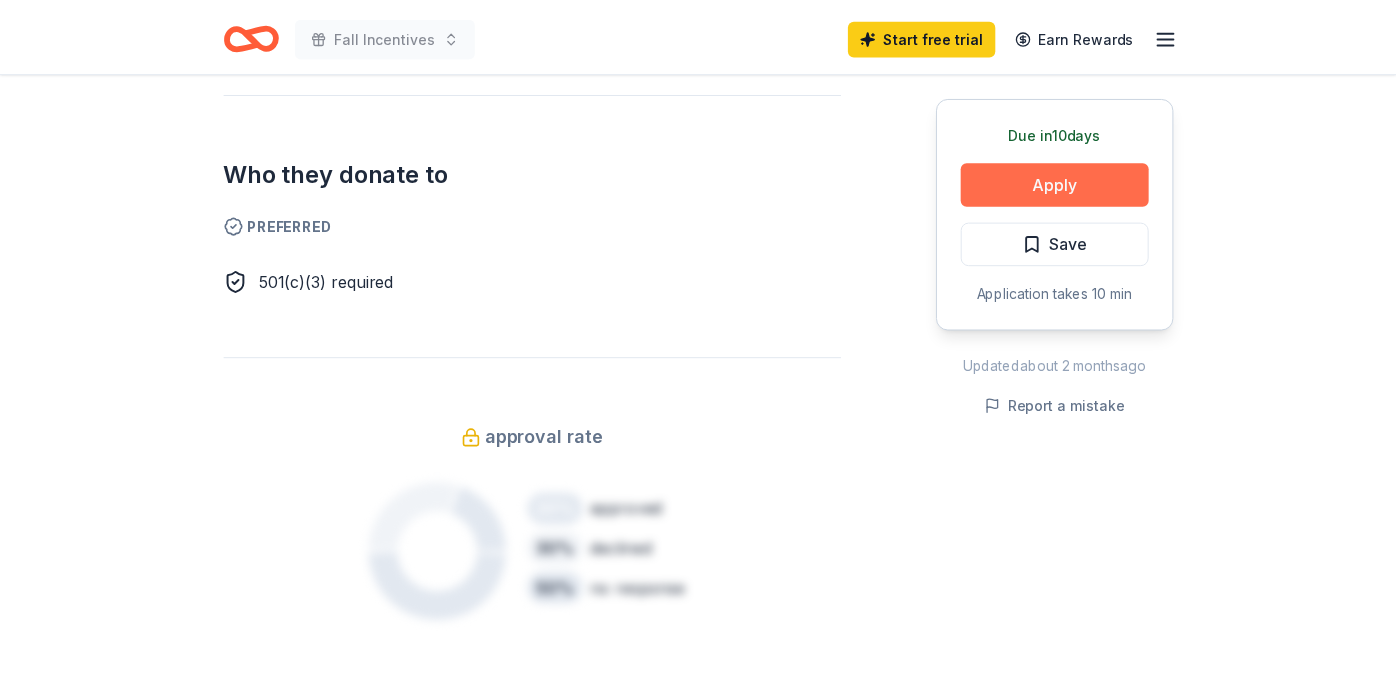 scroll, scrollTop: 1040, scrollLeft: 0, axis: vertical 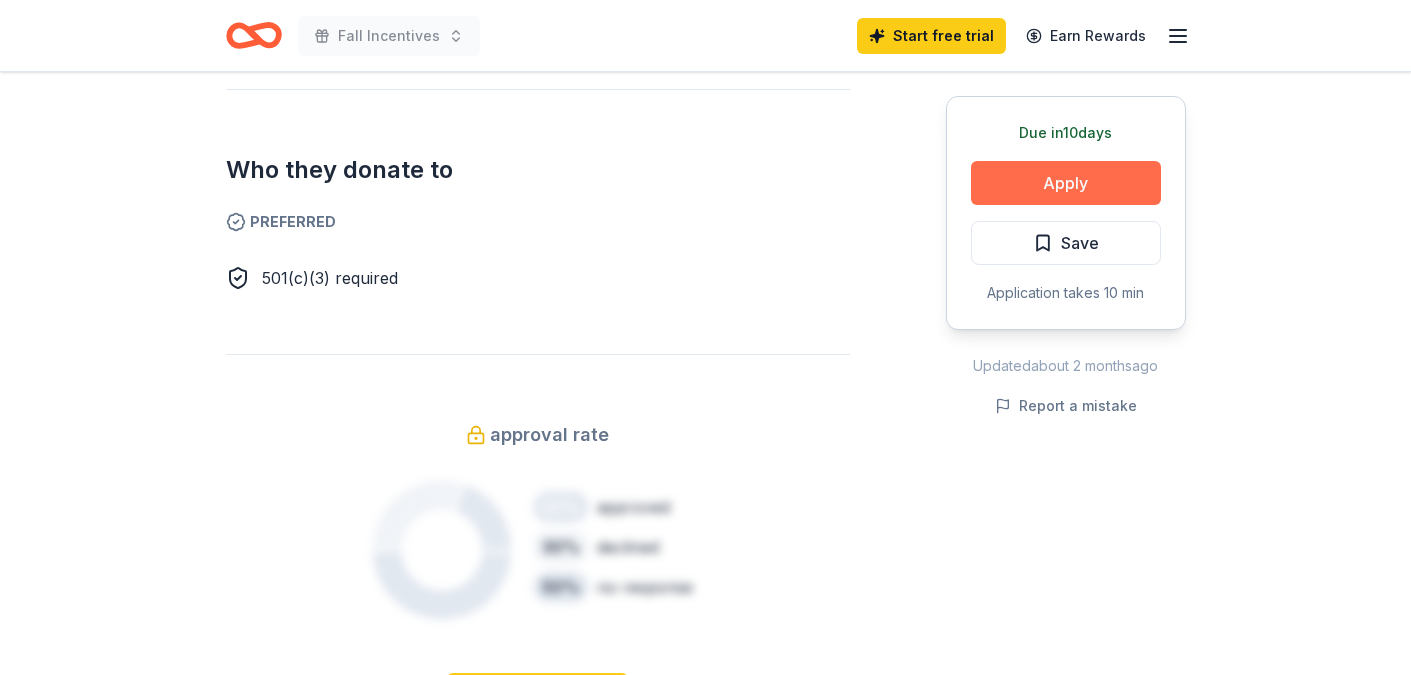 click on "Apply" at bounding box center (1066, 183) 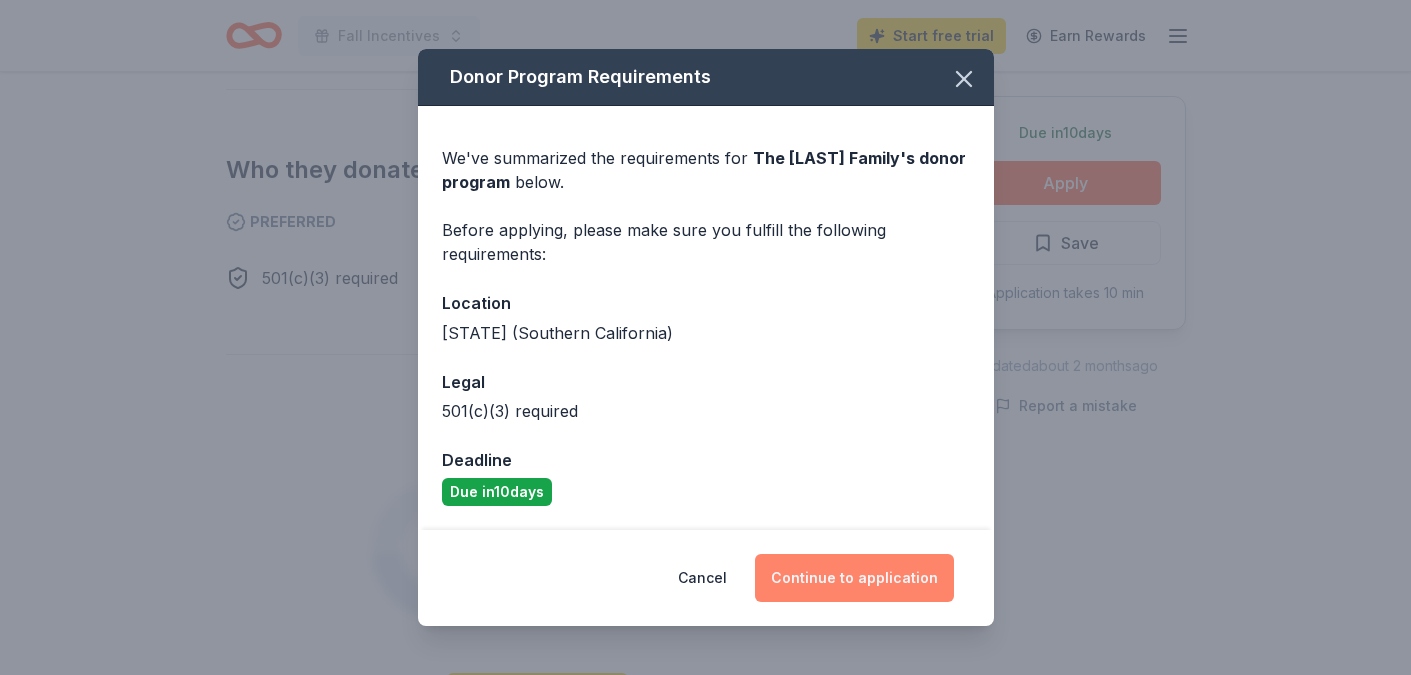 click on "Continue to application" at bounding box center (854, 578) 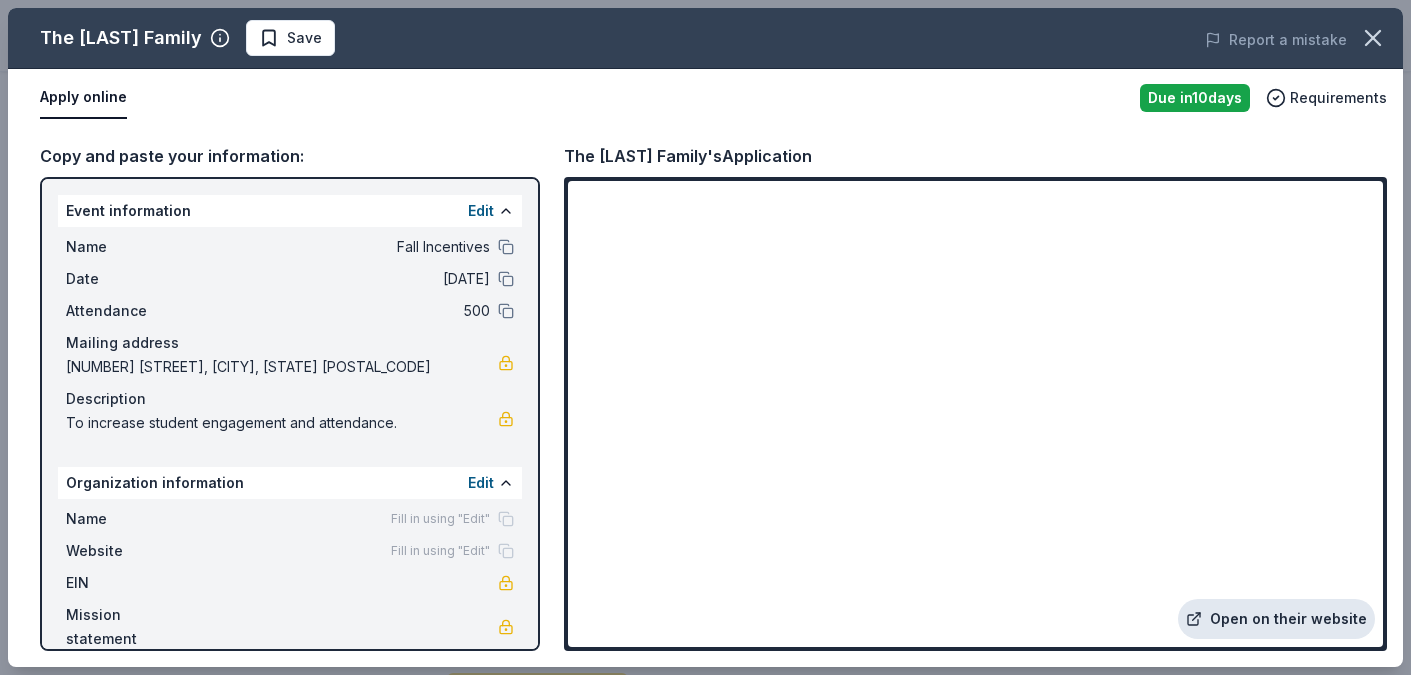 click on "Open on their website" at bounding box center (1276, 619) 